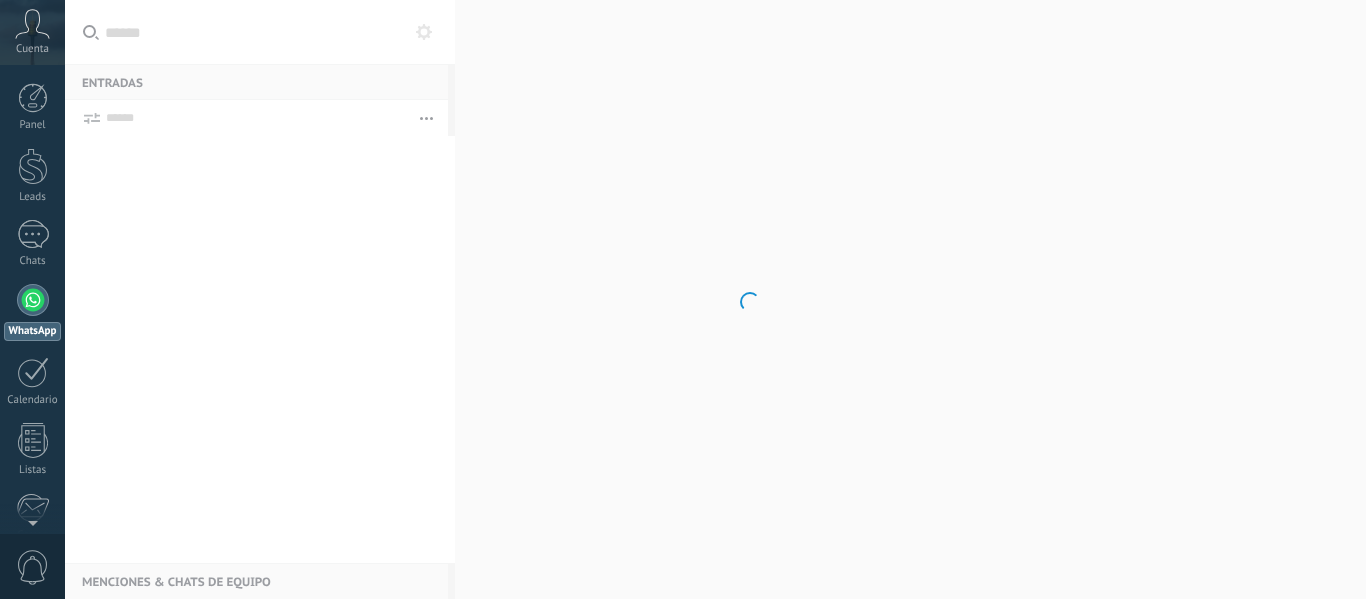 scroll, scrollTop: 0, scrollLeft: 0, axis: both 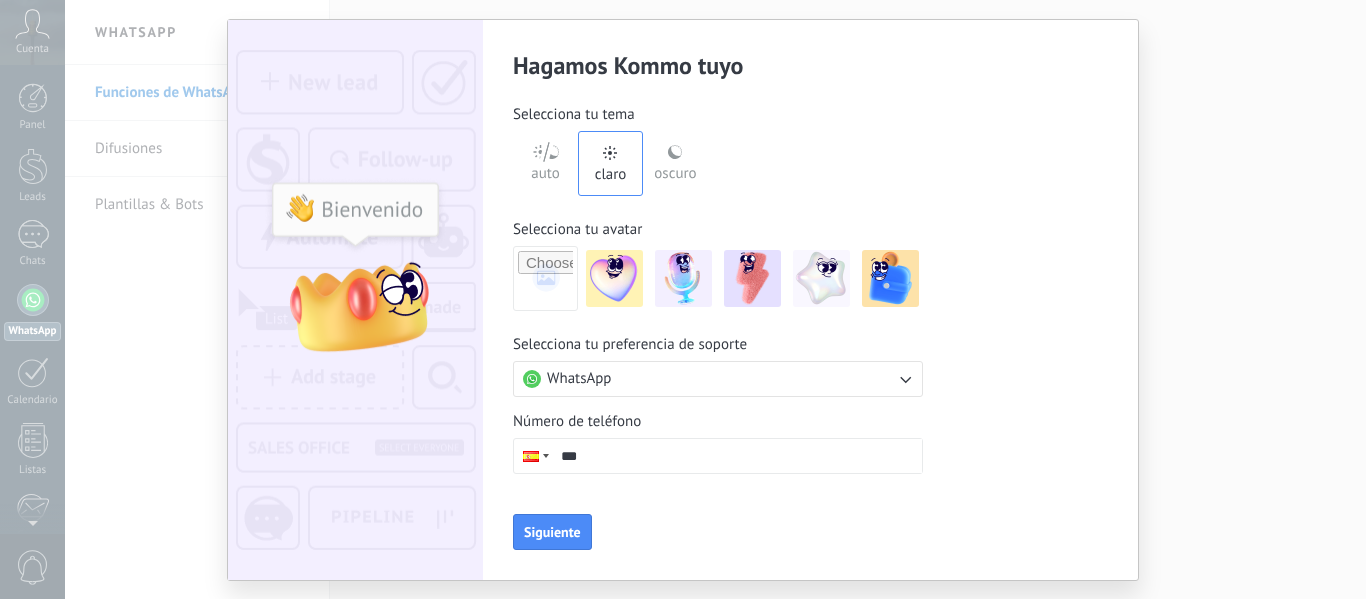 click on "WhatsApp" at bounding box center (718, 379) 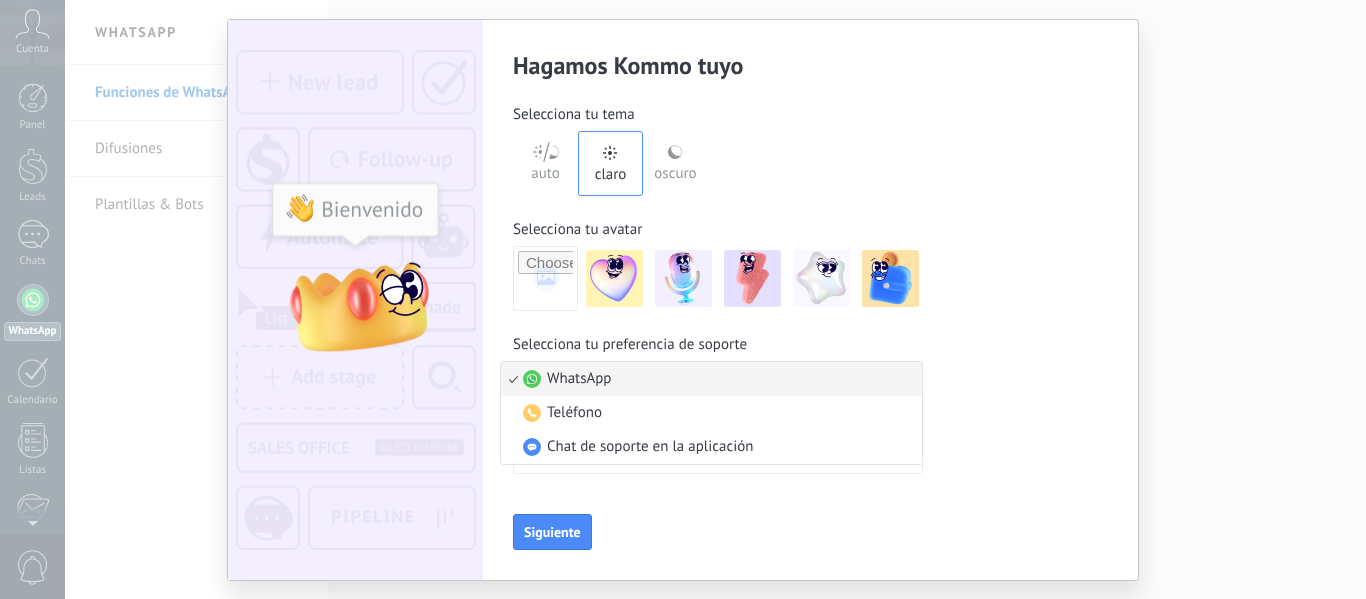 click on "WhatsApp" at bounding box center (711, 379) 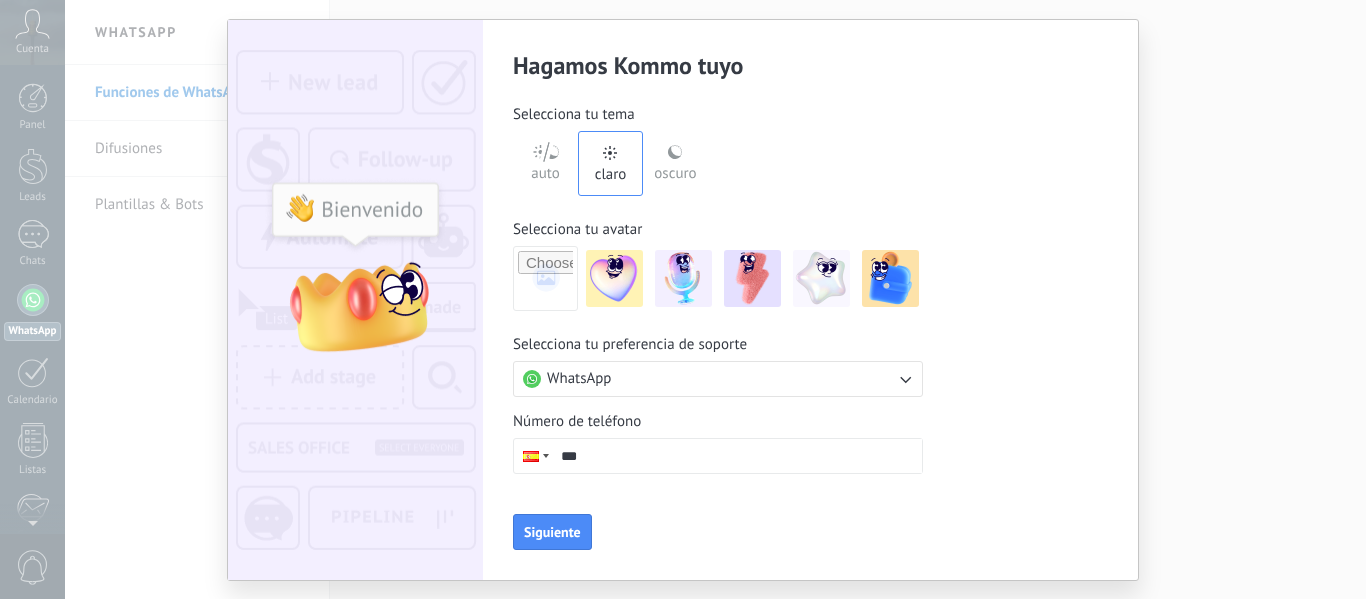 click on "***" at bounding box center [737, 456] 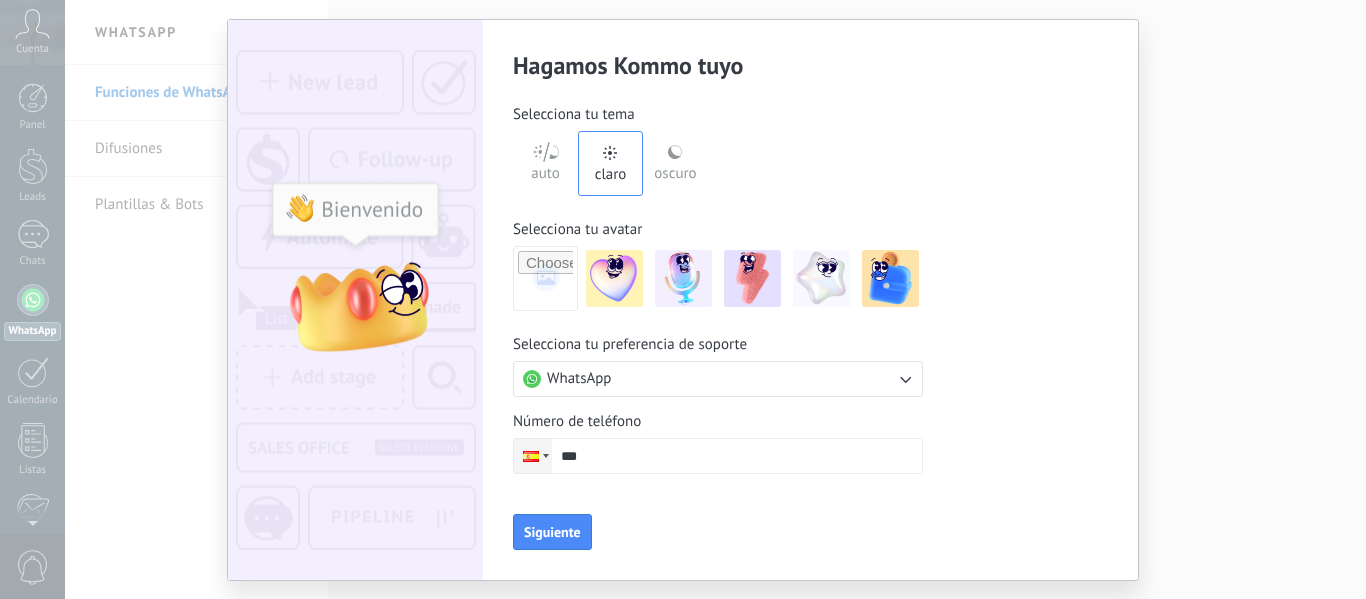 click at bounding box center [531, 456] 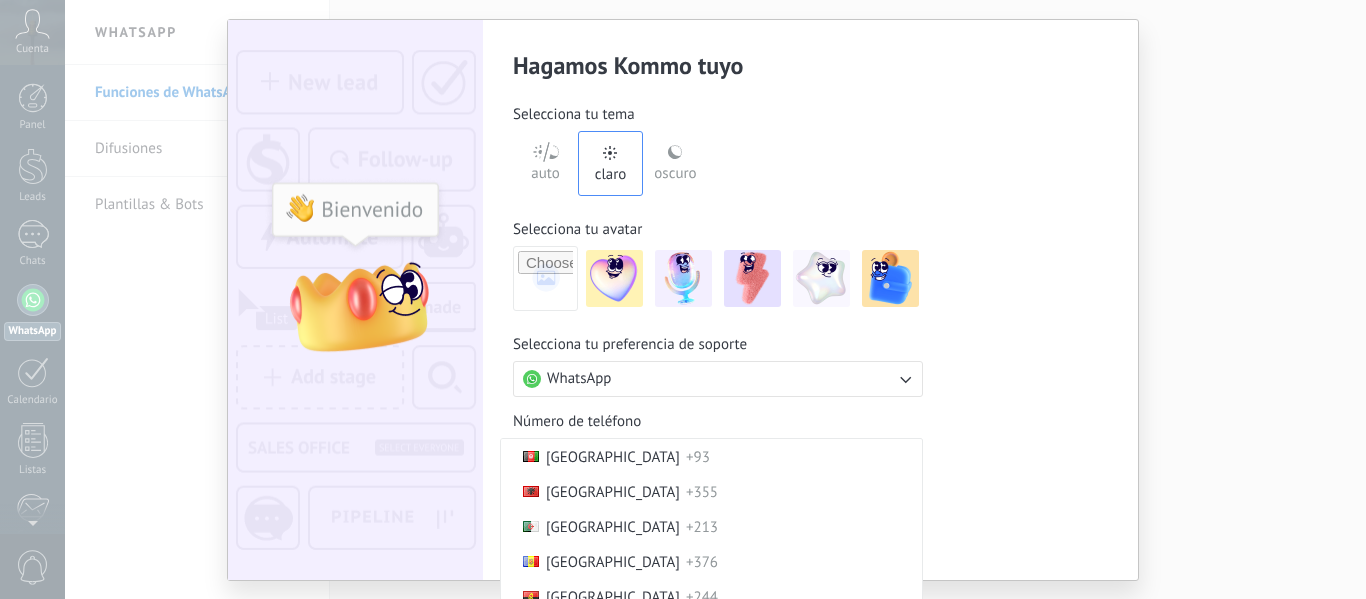 scroll, scrollTop: 14, scrollLeft: 0, axis: vertical 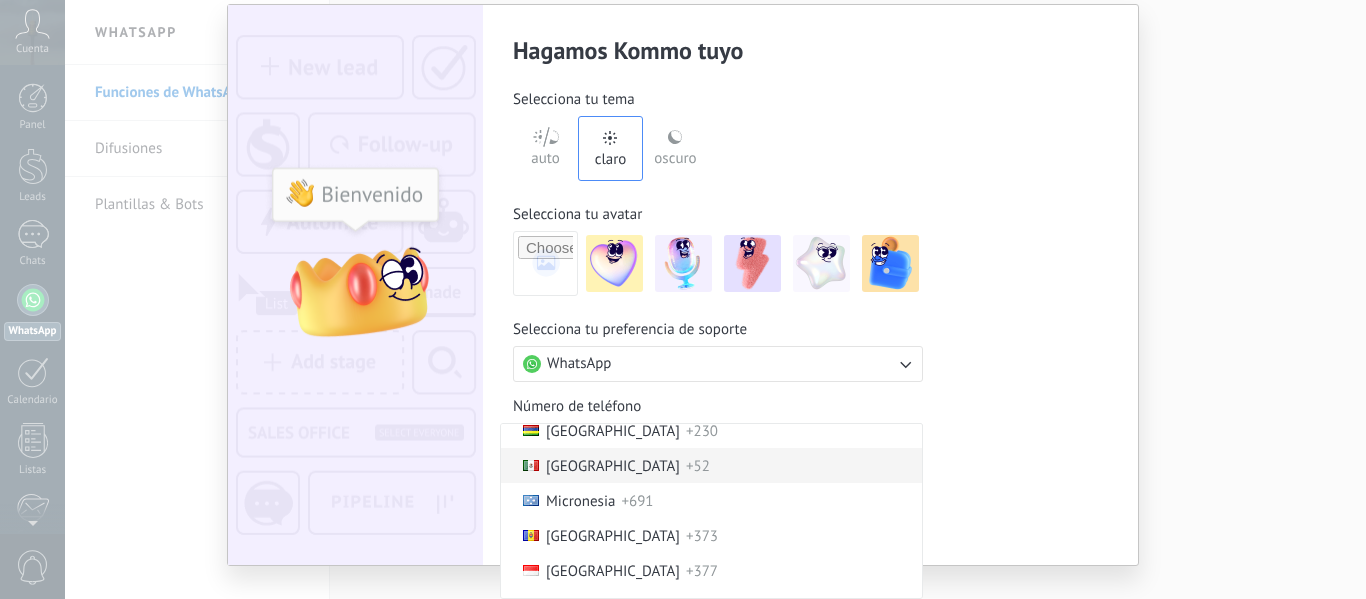 click on "Mexico" at bounding box center (613, 466) 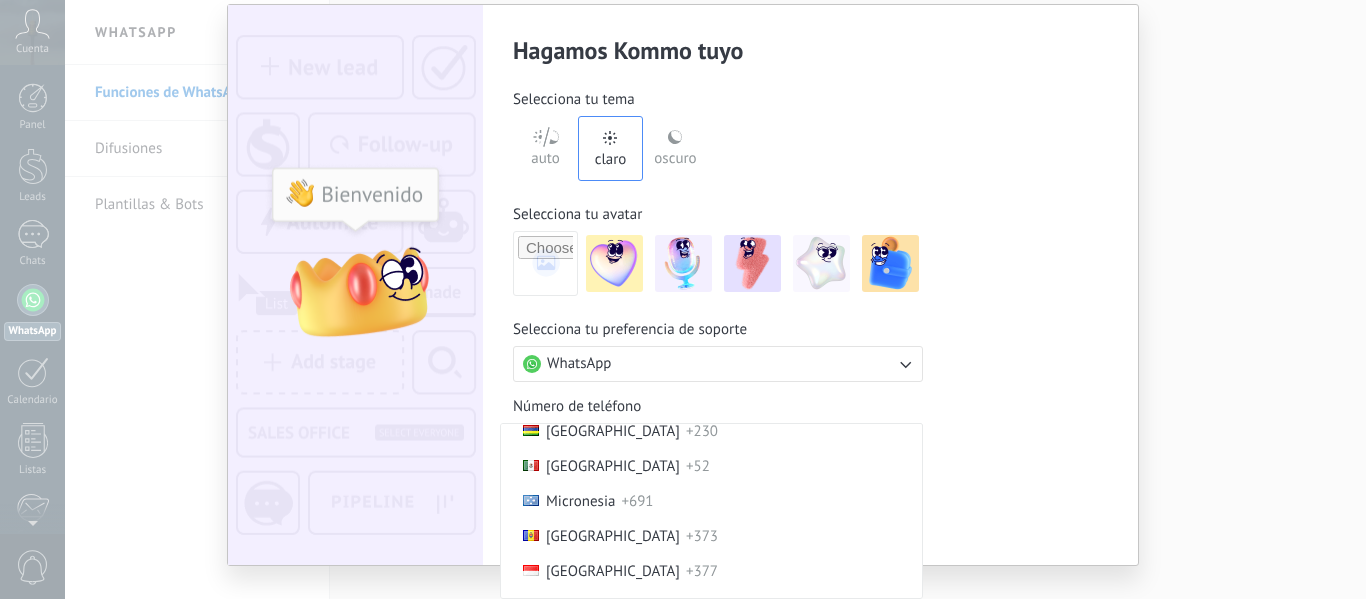 scroll, scrollTop: 0, scrollLeft: 0, axis: both 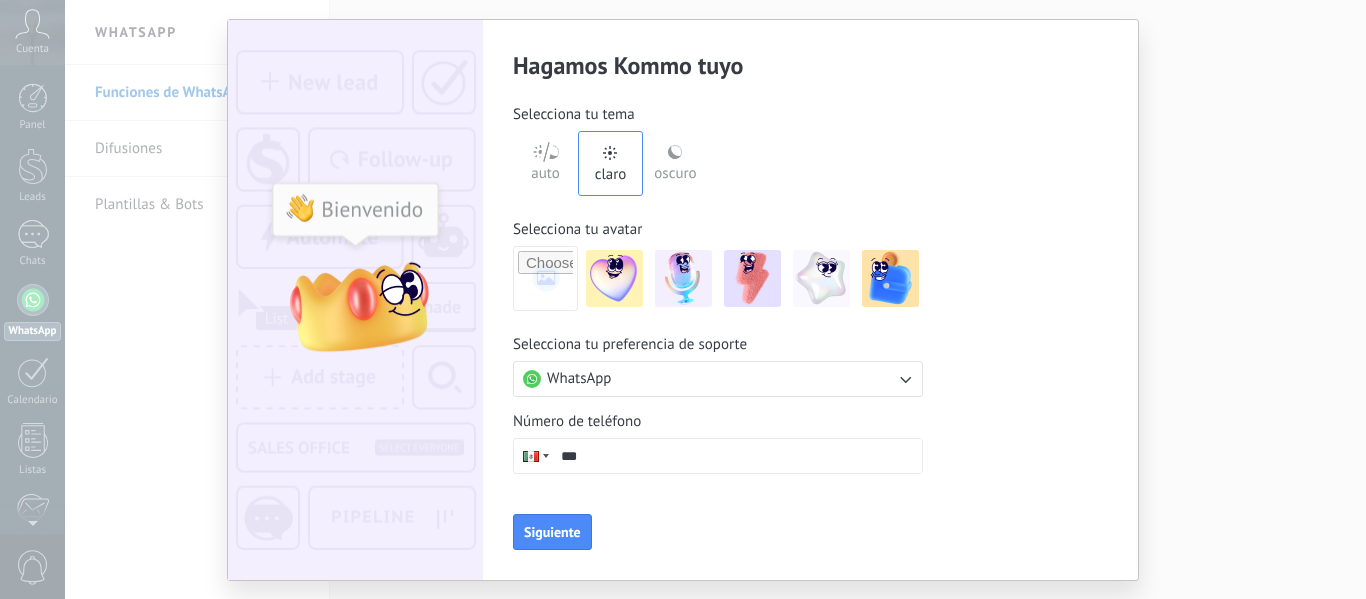 click on "***" at bounding box center [737, 456] 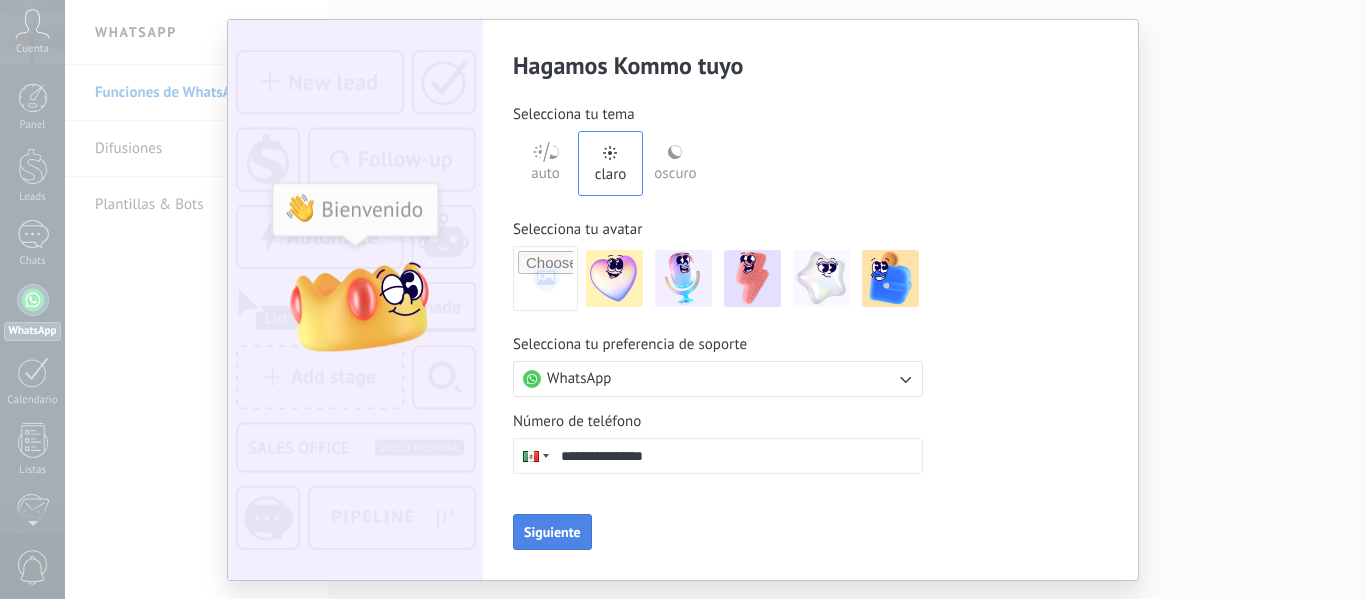 type on "**********" 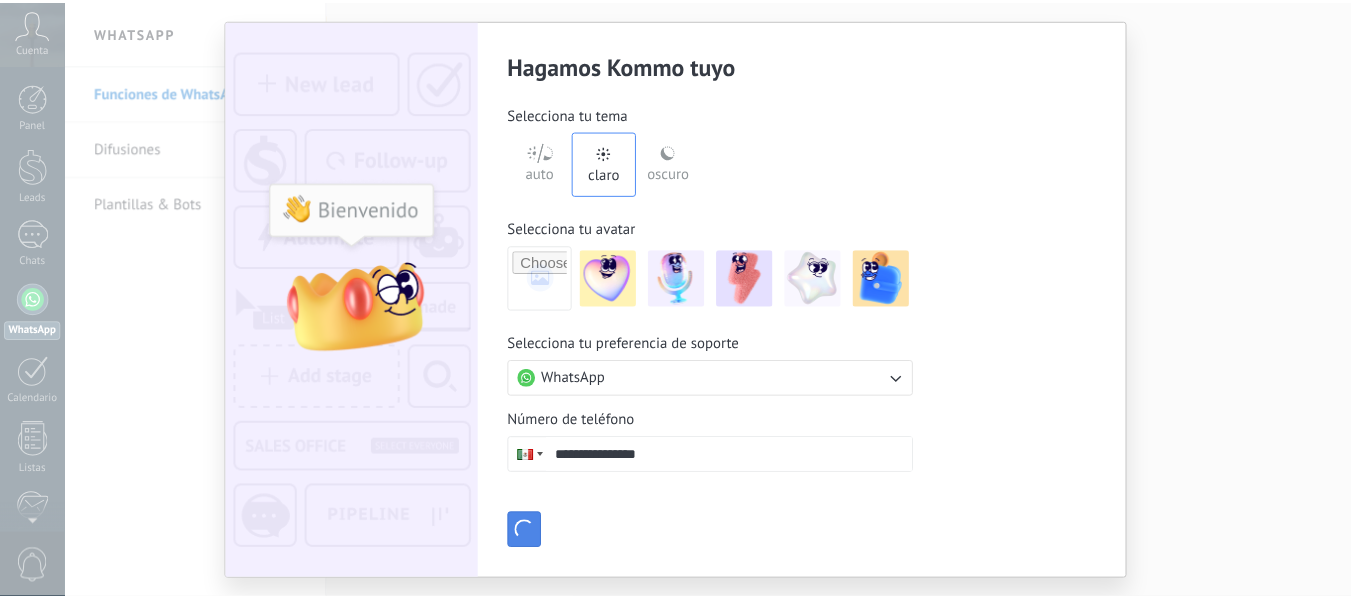 scroll, scrollTop: 0, scrollLeft: 0, axis: both 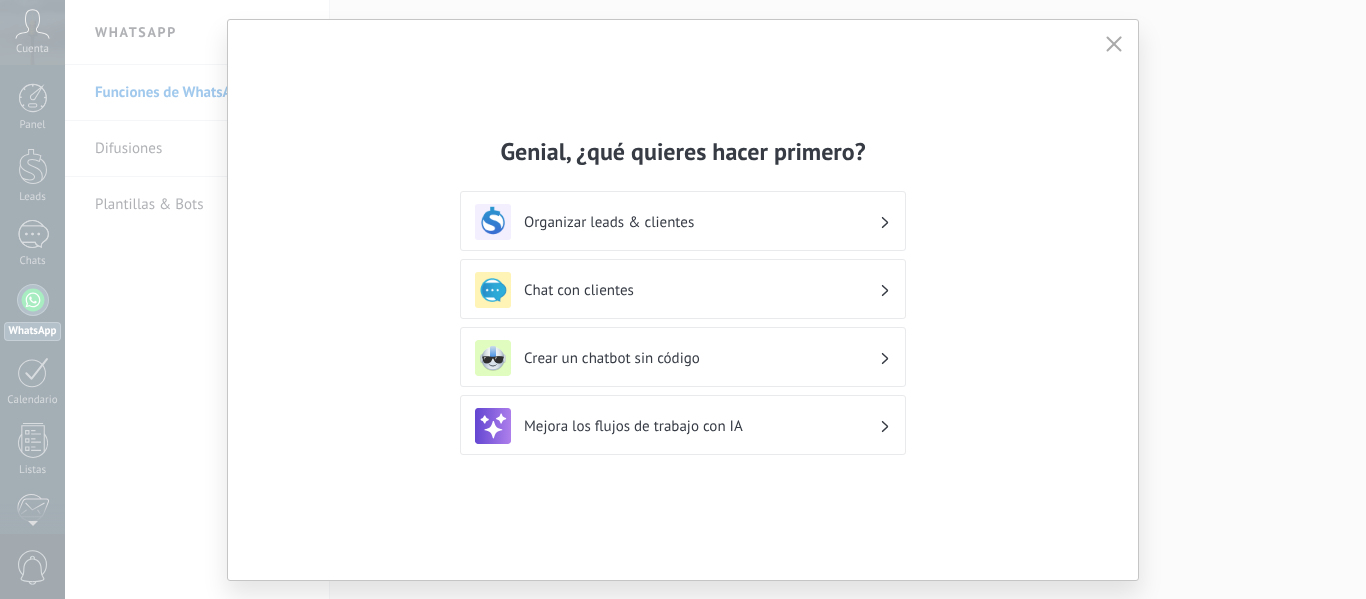 click on "Organizar leads & clientes" at bounding box center (701, 222) 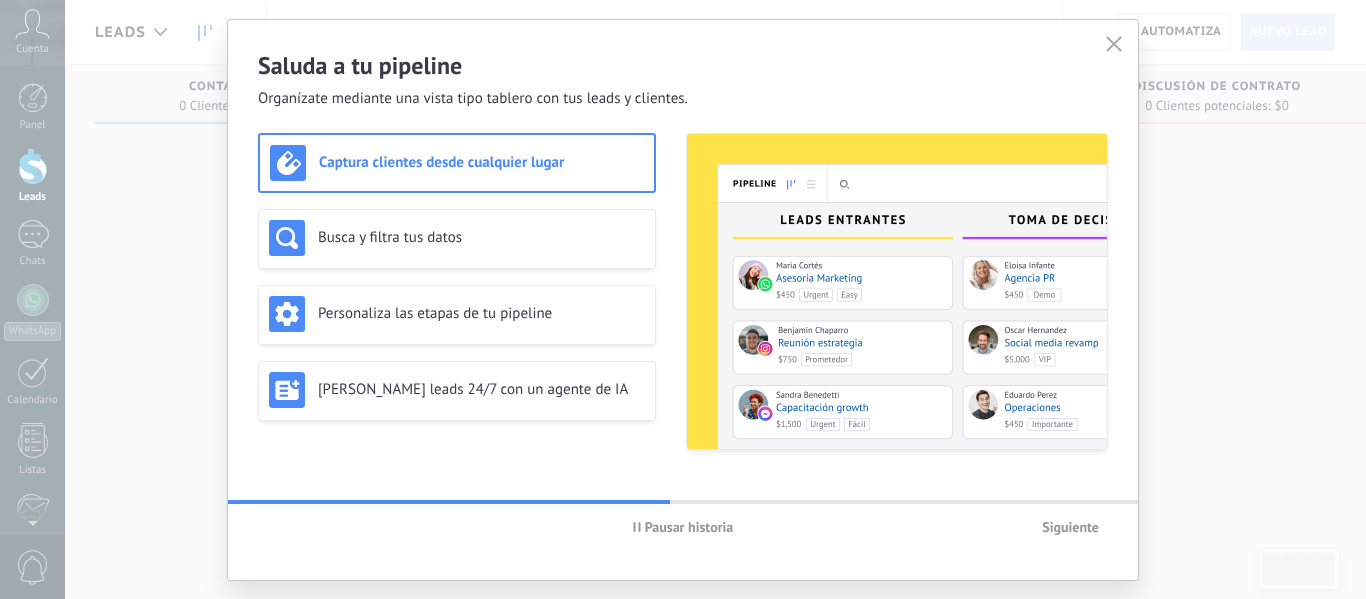click 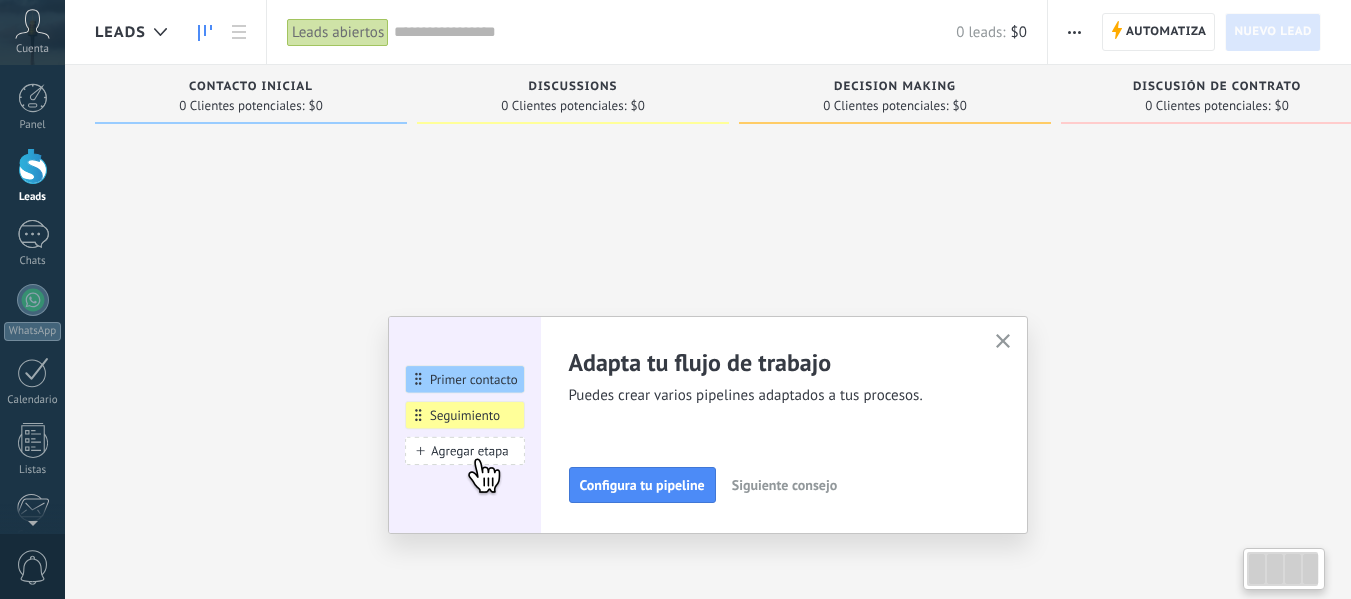 scroll, scrollTop: 233, scrollLeft: 0, axis: vertical 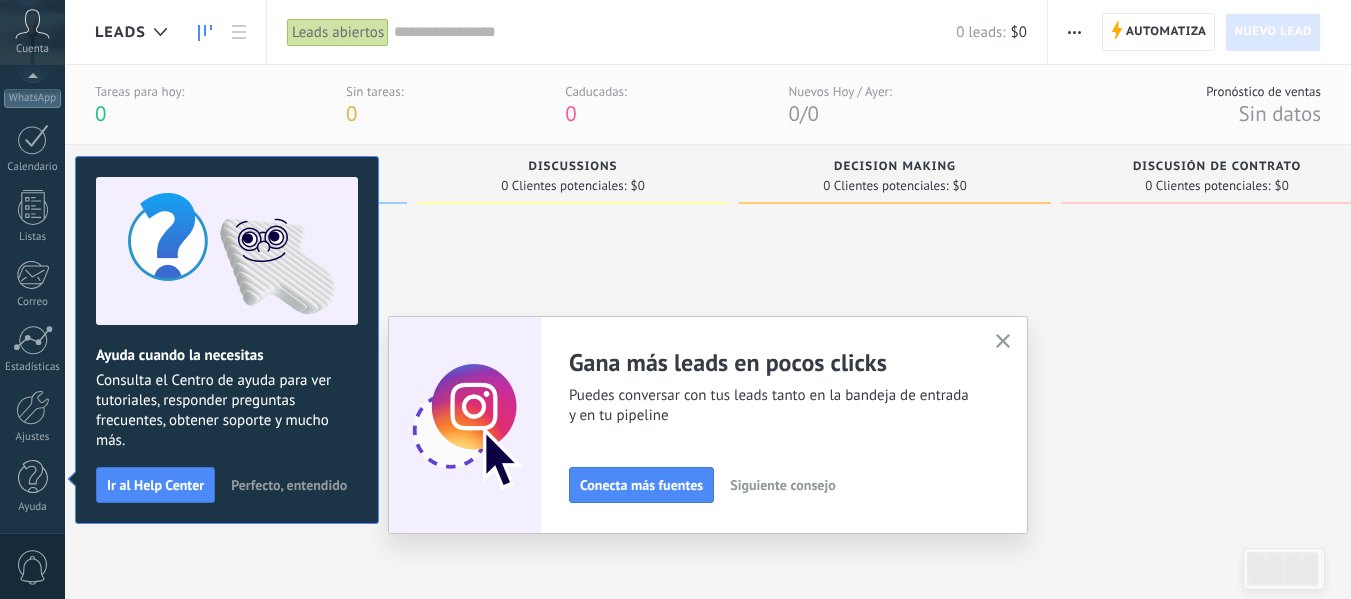 click 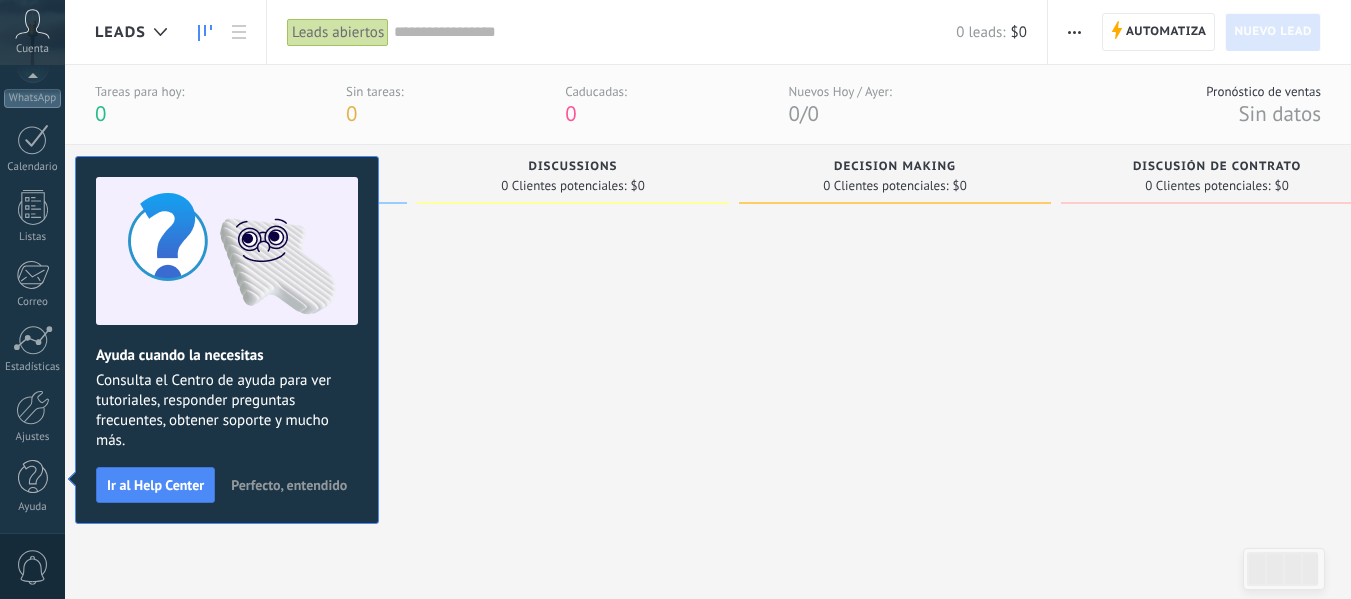 click on "Perfecto, entendido" at bounding box center [289, 485] 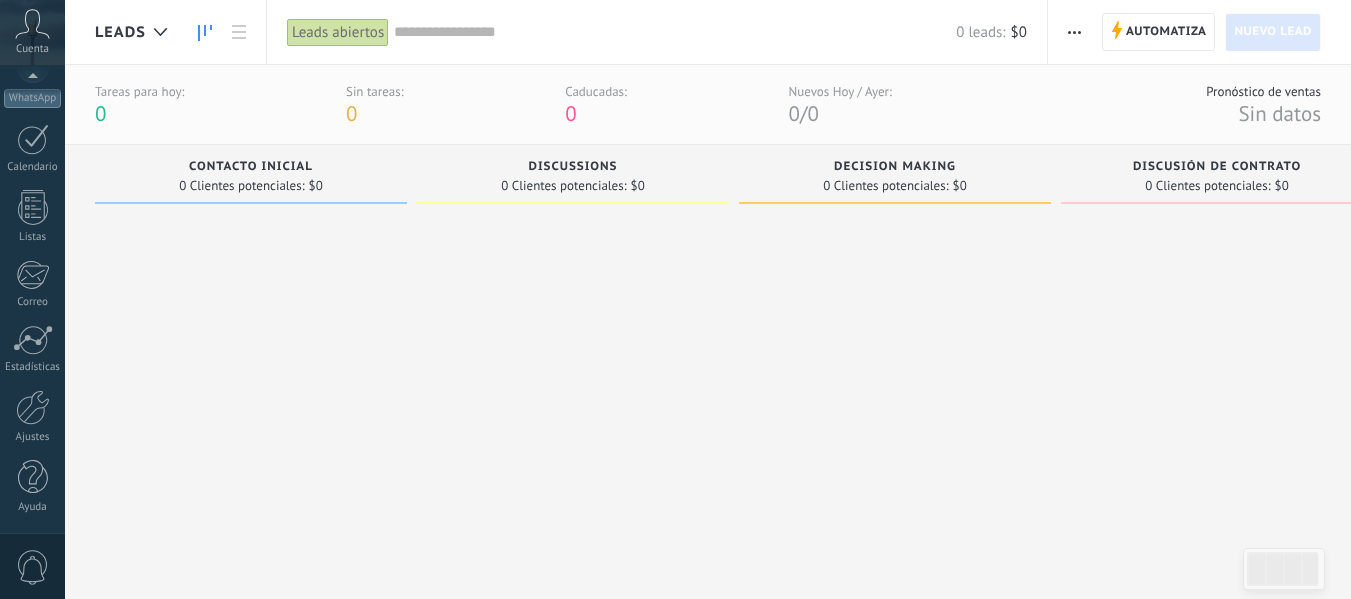 scroll, scrollTop: 0, scrollLeft: 0, axis: both 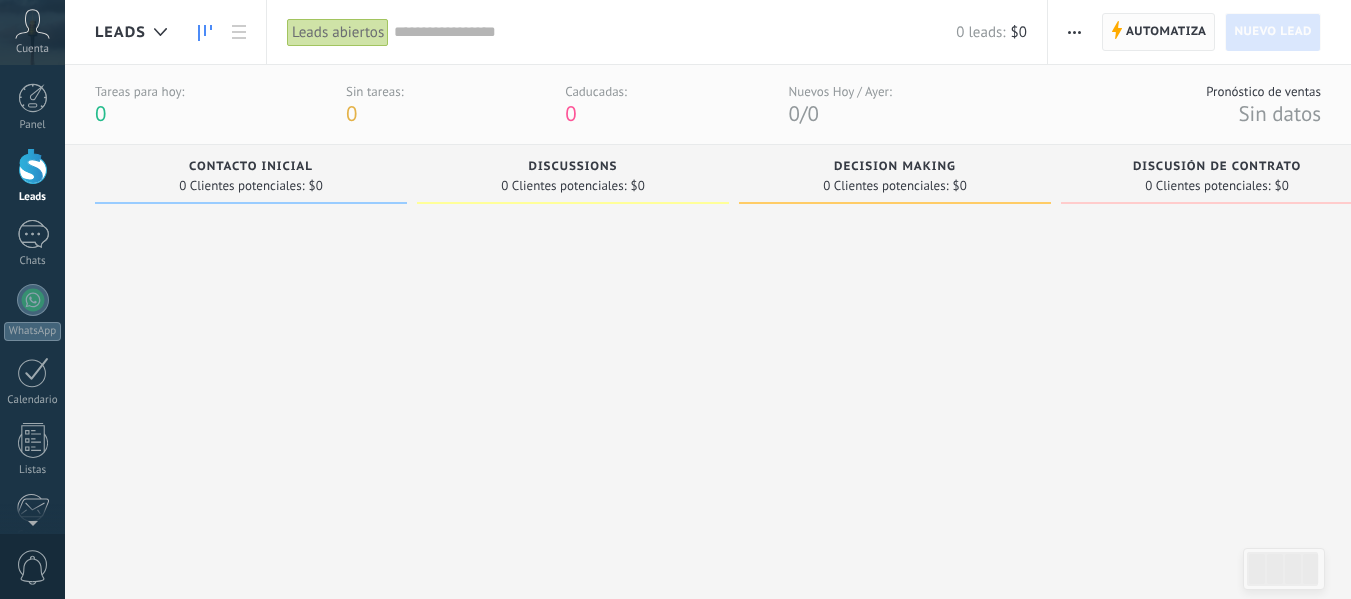 click on "Automatiza" at bounding box center (1166, 32) 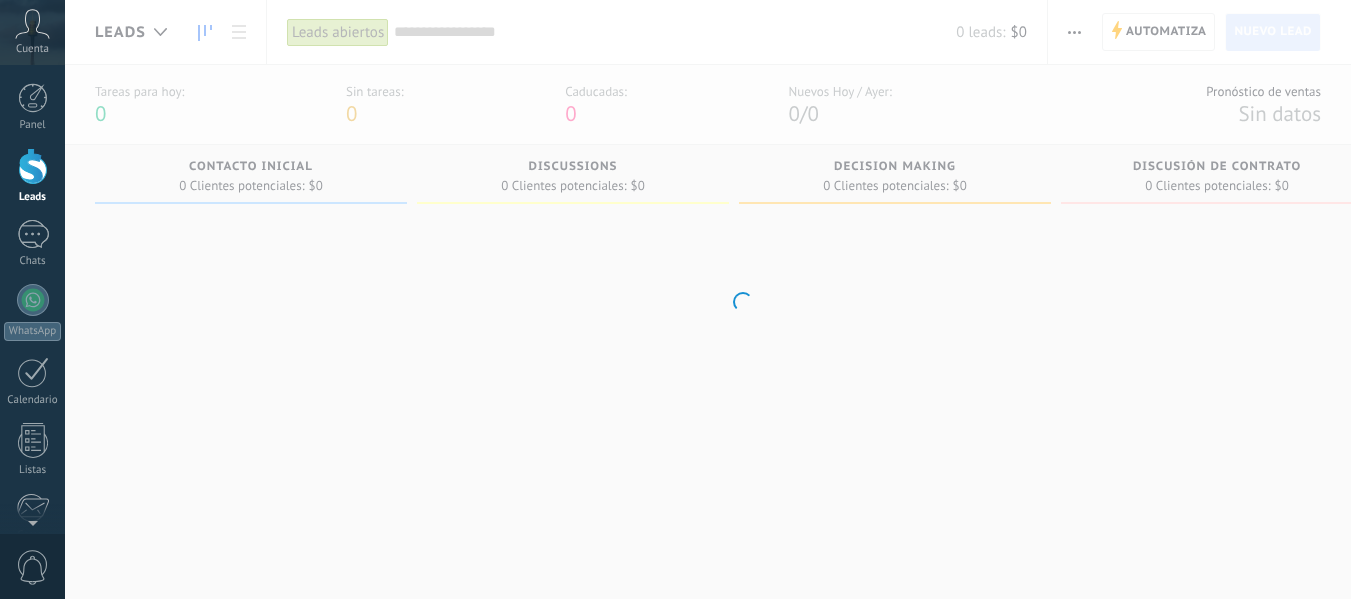 click on ".abccls-1,.abccls-2{fill-rule:evenodd}.abccls-2{fill:#fff} .abfcls-1{fill:none}.abfcls-2{fill:#fff} .abncls-1{isolation:isolate}.abncls-2{opacity:.06}.abncls-2,.abncls-3,.abncls-6{mix-blend-mode:multiply}.abncls-3{opacity:.15}.abncls-4,.abncls-8{fill:#fff}.abncls-5{fill:url(#abnlinear-gradient)}.abncls-6{opacity:.04}.abncls-7{fill:url(#abnlinear-gradient-2)}.abncls-8{fill-rule:evenodd} .abqst0{fill:#ffa200} .abwcls-1{fill:#252525} .cls-1{isolation:isolate} .acicls-1{fill:none} .aclcls-1{fill:#232323} .acnst0{display:none} .addcls-1,.addcls-2{fill:none;stroke-miterlimit:10}.addcls-1{stroke:#dfe0e5}.addcls-2{stroke:#a1a7ab} .adecls-1,.adecls-2{fill:none;stroke-miterlimit:10}.adecls-1{stroke:#dfe0e5}.adecls-2{stroke:#a1a7ab} .adqcls-1{fill:#8591a5;fill-rule:evenodd} .aeccls-1{fill:#5c9f37} .aeecls-1{fill:#f86161} .aejcls-1{fill:#8591a5;fill-rule:evenodd} .aekcls-1{fill-rule:evenodd} .aelcls-1{fill-rule:evenodd;fill:currentColor} .aemcls-1{fill-rule:evenodd;fill:currentColor} .aencls-2{fill:#f86161;opacity:.3}" at bounding box center [675, 299] 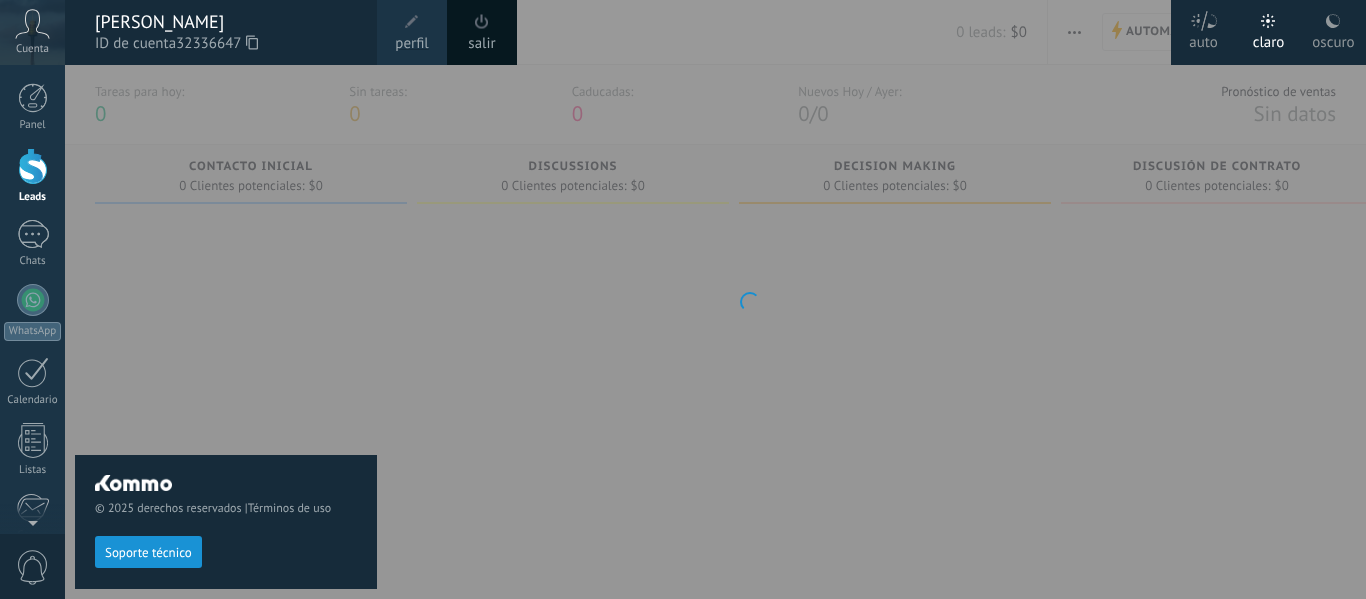 click on "©  2025  derechos reservados |  Términos de uso
Soporte técnico" at bounding box center (226, 332) 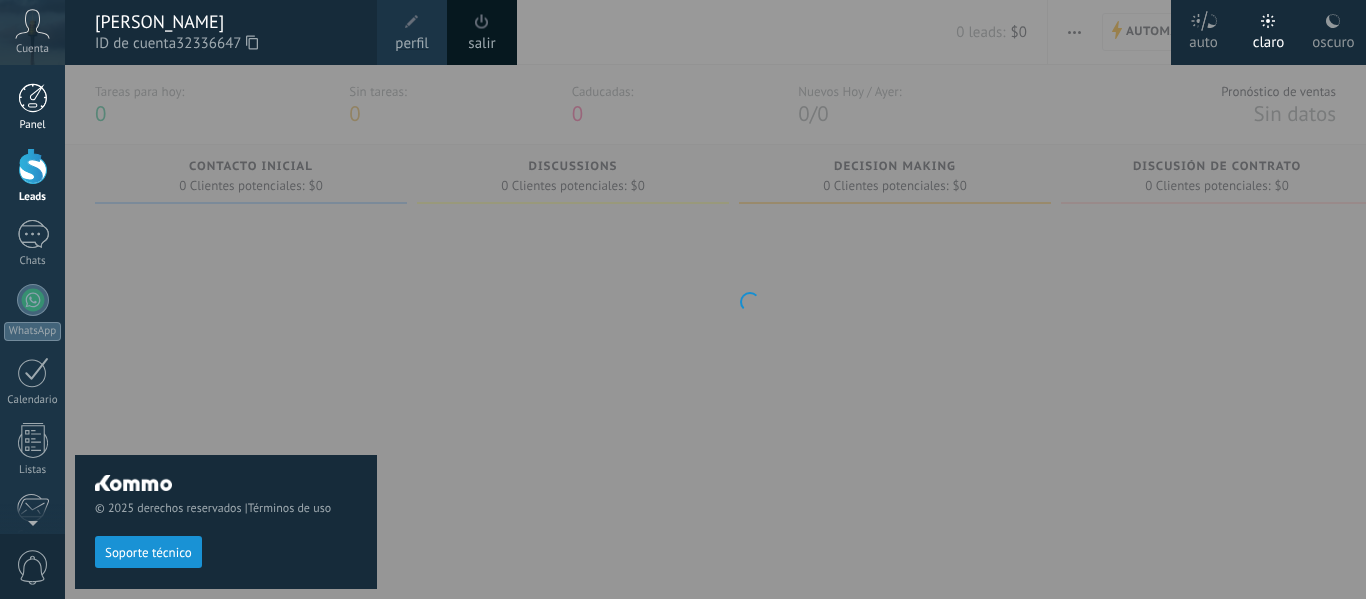 click at bounding box center [33, 98] 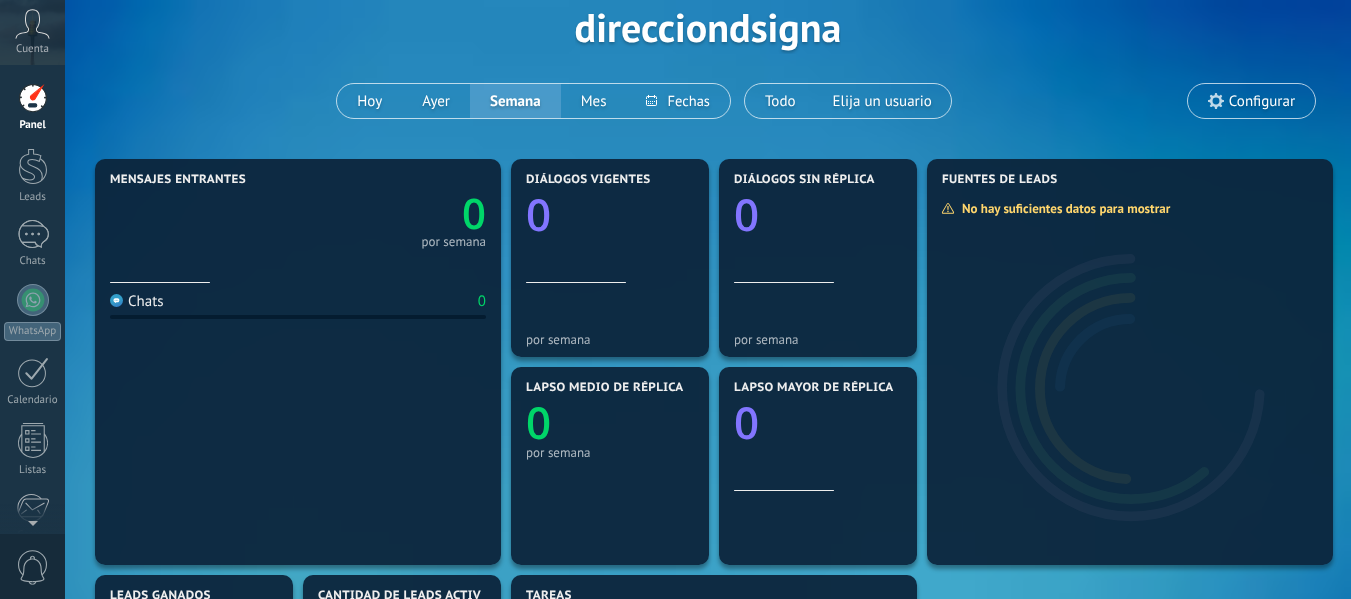 scroll, scrollTop: 0, scrollLeft: 0, axis: both 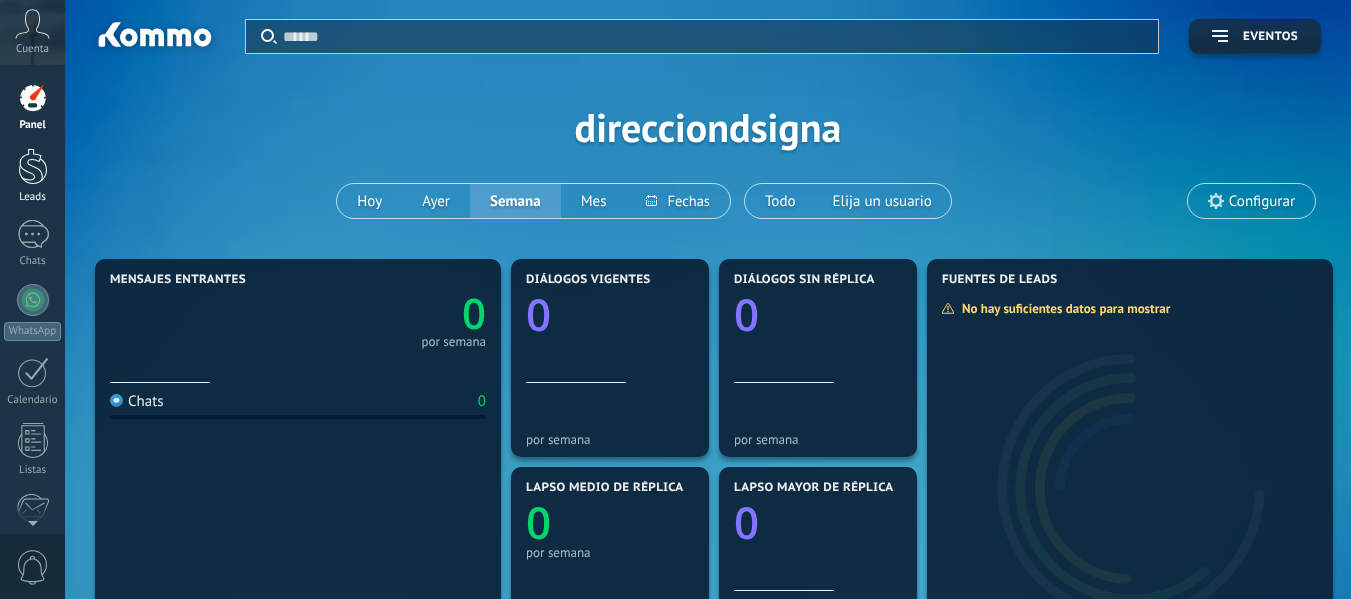 click at bounding box center (33, 166) 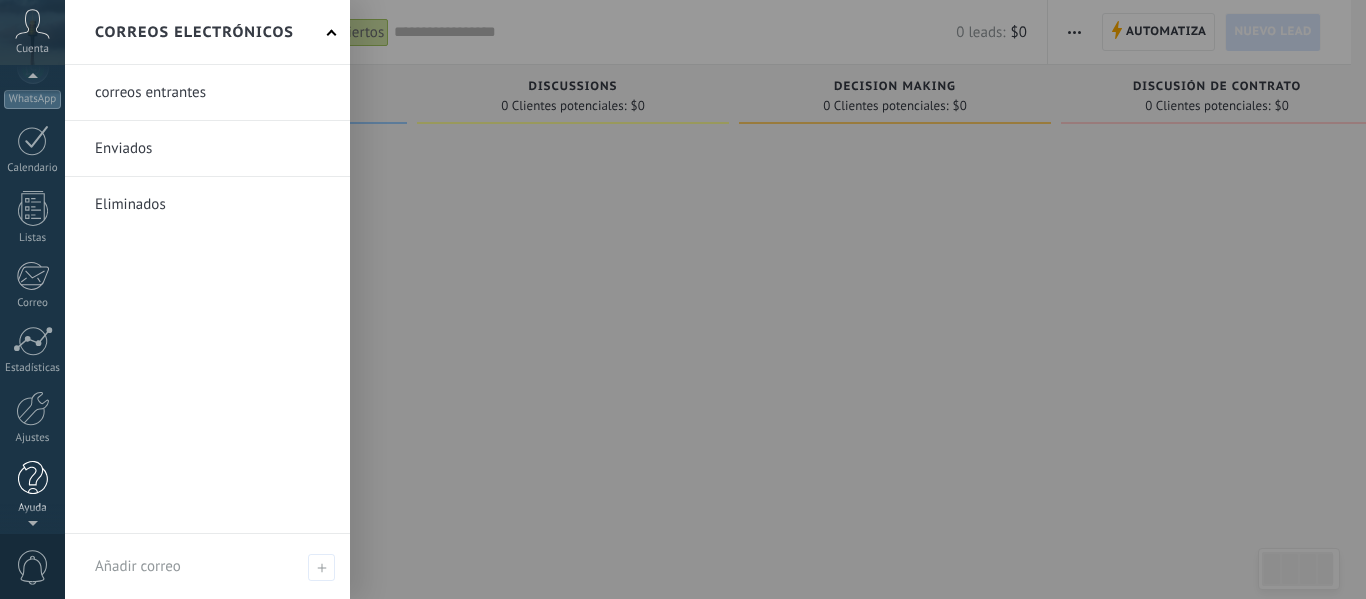 scroll, scrollTop: 233, scrollLeft: 0, axis: vertical 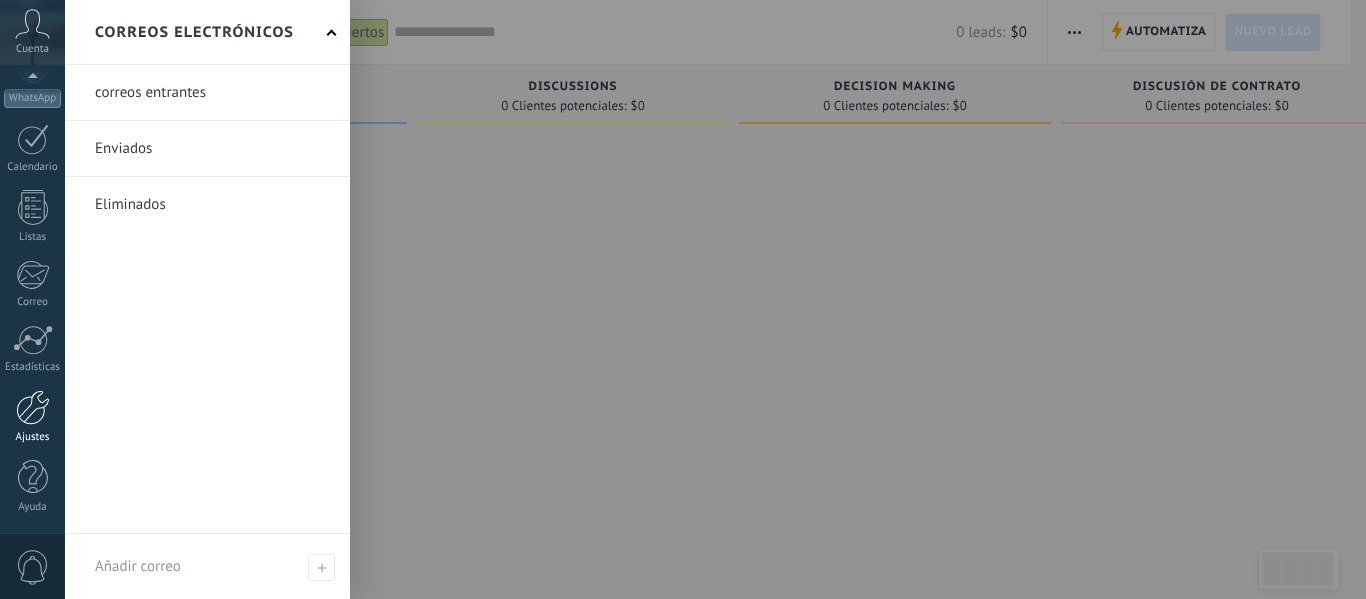 click at bounding box center [33, 407] 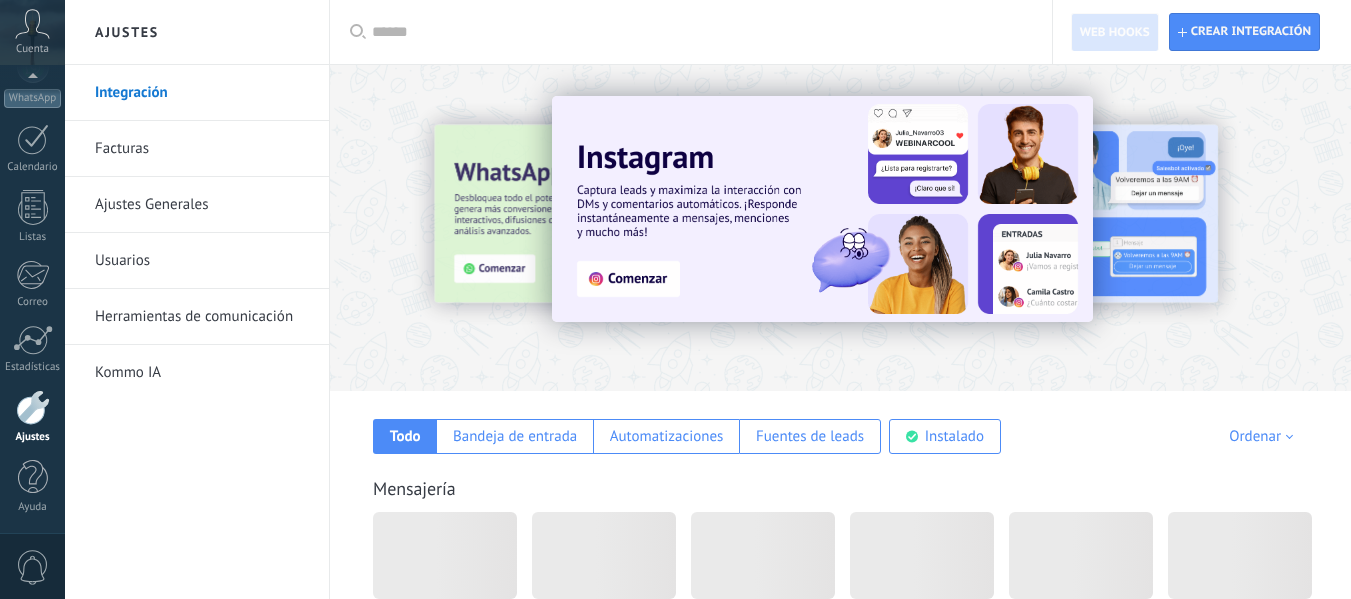 click on "Aplicar Aplicar Restablecer Crear integración Web hooks  0 Todo Bandeja de entrada Automatizaciones Fuentes de leads Instalado Mis contribuciones Ordenar Elegidos del equipo Tendencias Más popular Lo más nuevo primero Mensajería Proveedores de WhatsApp E-commerce Chat en vivo y otras mensajerías Formularios Llamadas Flujo de trabajo Pagos y facturación Marketing y alcance Servicios de integración Soluciones industriales Personalización del CRM Chatbots Análisis & gestion de datos Gestión de documentos Personalización de leads Productividad Personalización de campos Gestión de duplicados Otros Integración privada" at bounding box center [840, 3972] 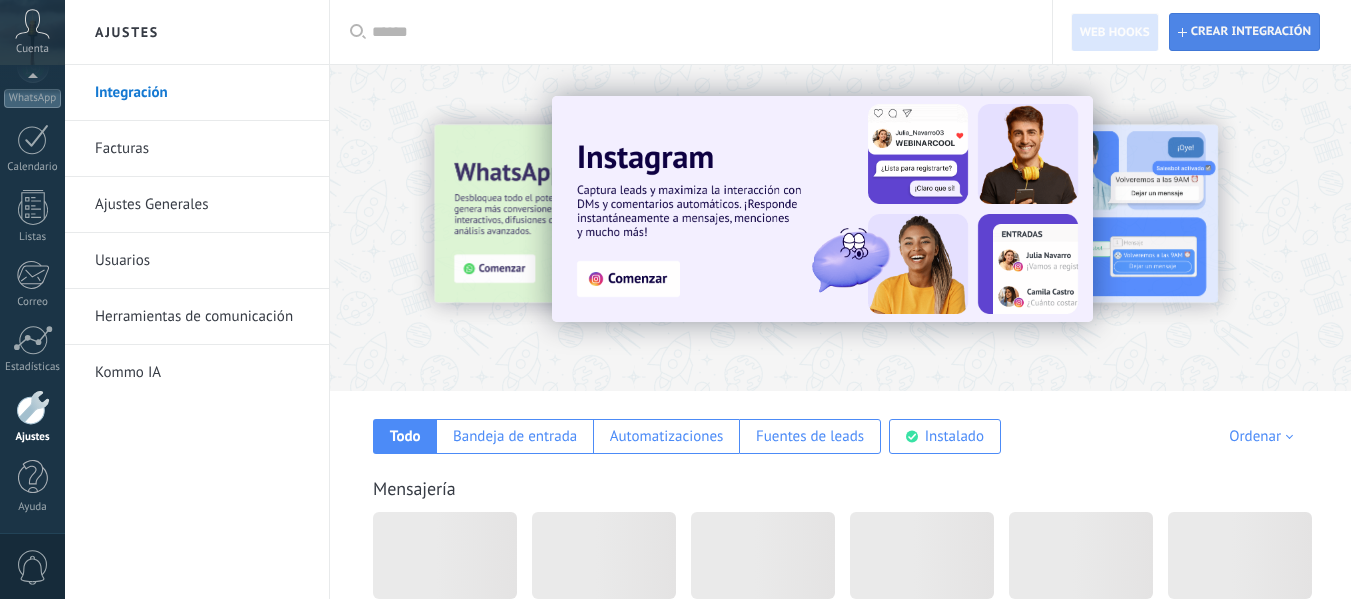 click on "Crear integración" at bounding box center [1251, 32] 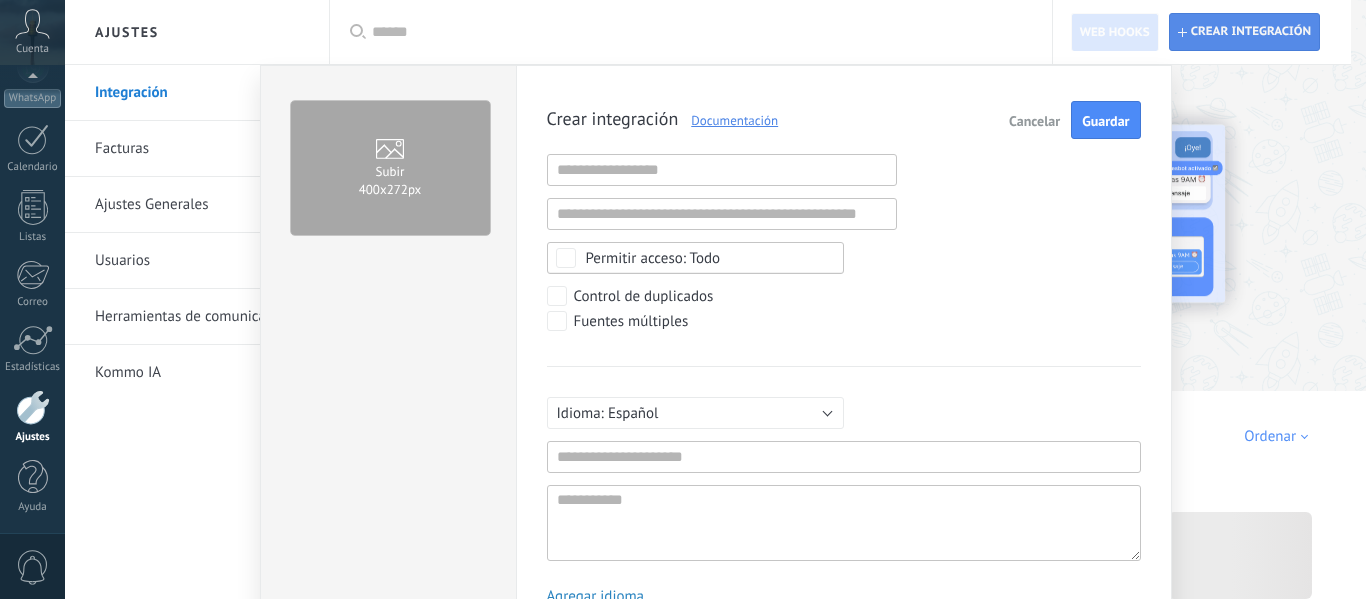 scroll, scrollTop: 19, scrollLeft: 0, axis: vertical 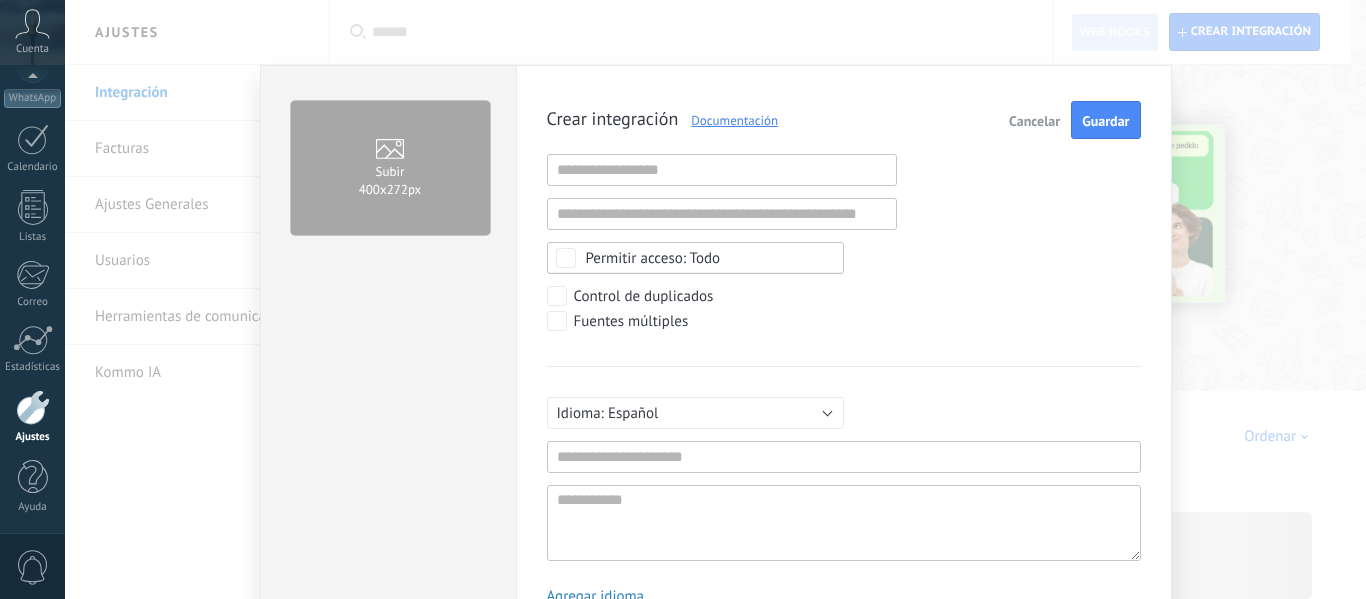 click on "Cancelar" at bounding box center (1034, 120) 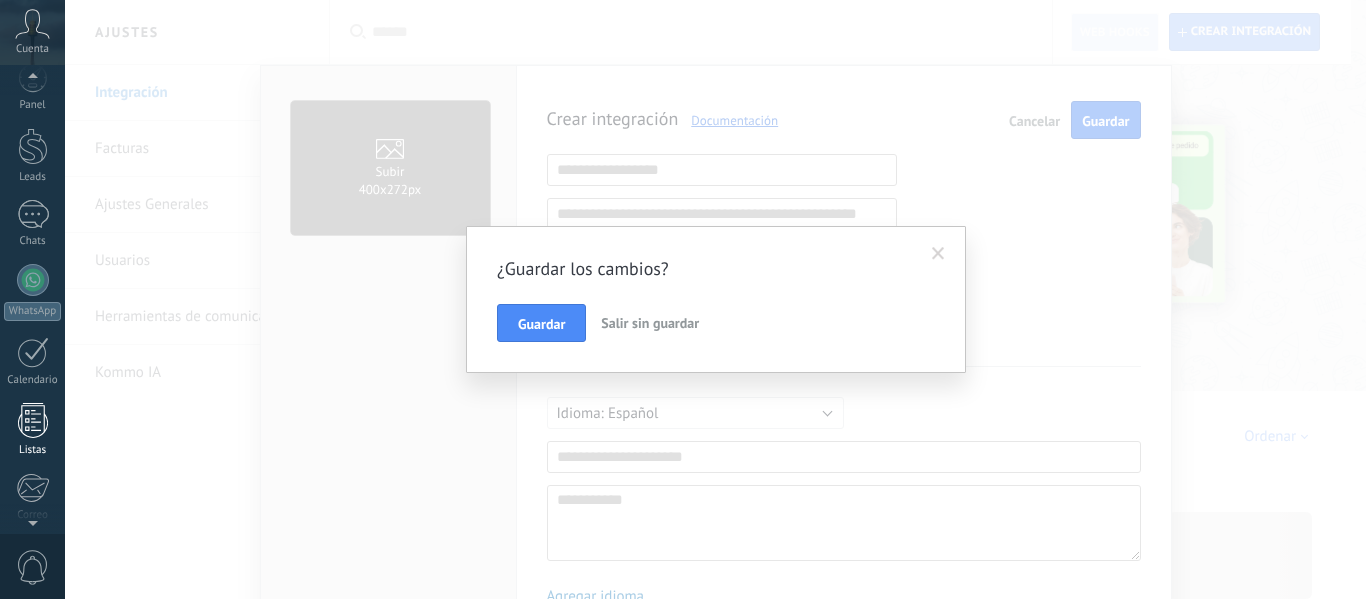 scroll, scrollTop: 12, scrollLeft: 0, axis: vertical 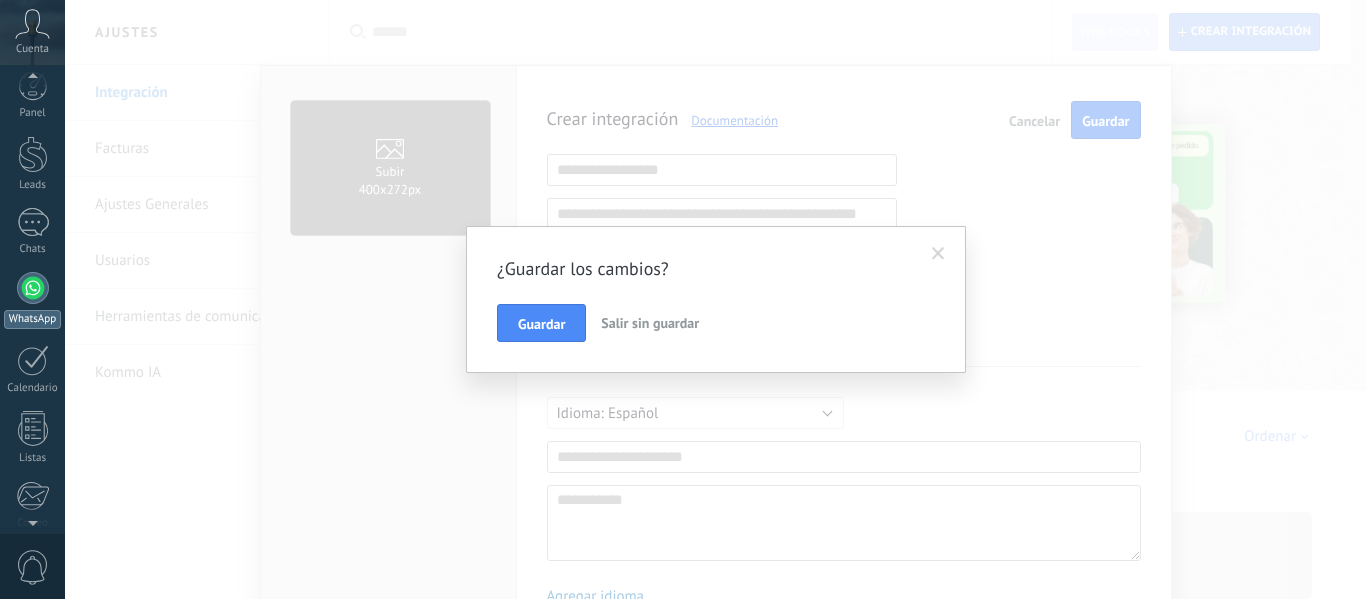 click at bounding box center [33, 288] 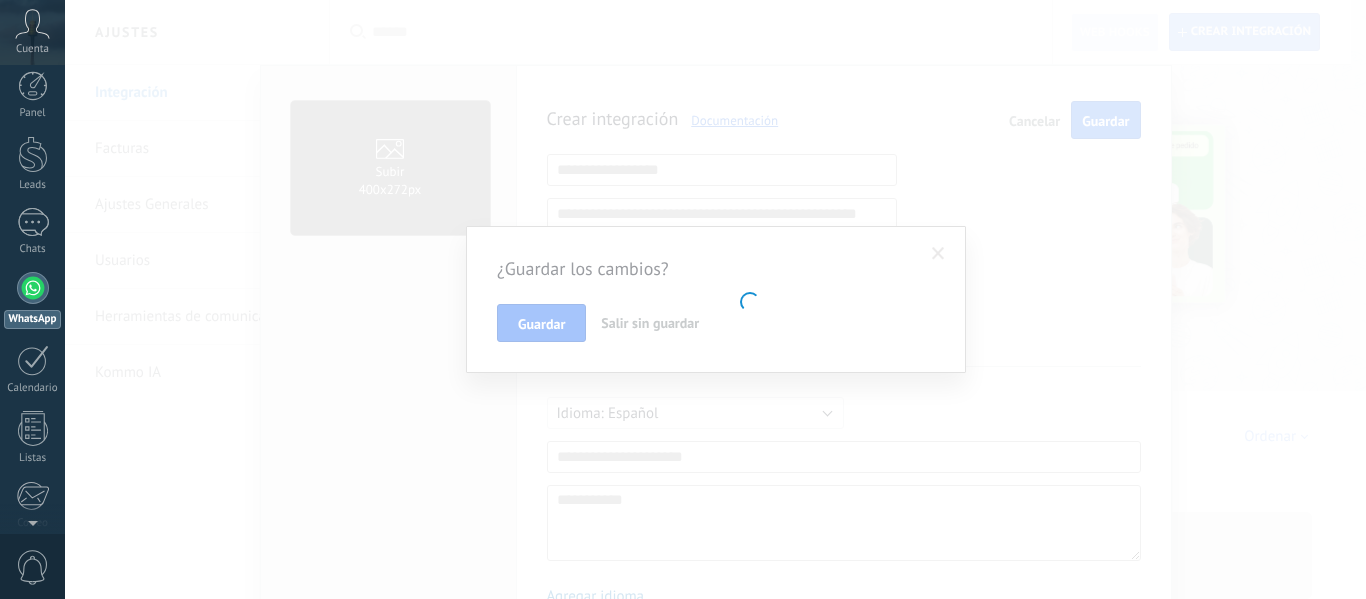 scroll, scrollTop: 0, scrollLeft: 0, axis: both 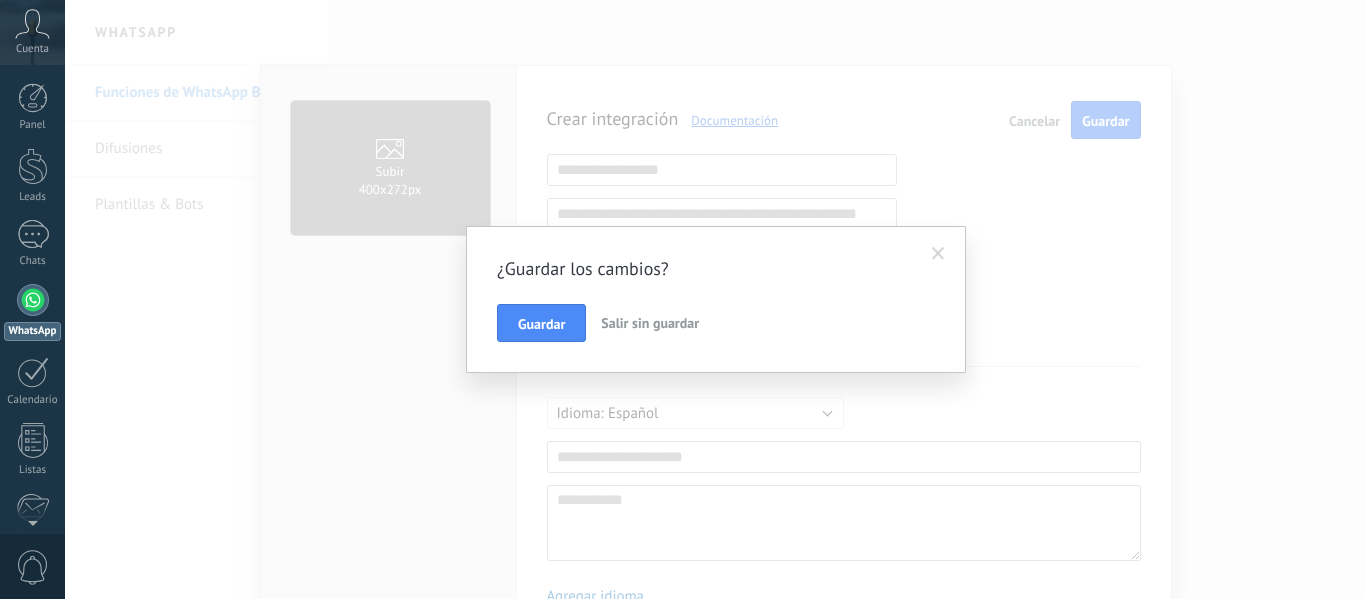 click on "Salir sin guardar" at bounding box center [650, 323] 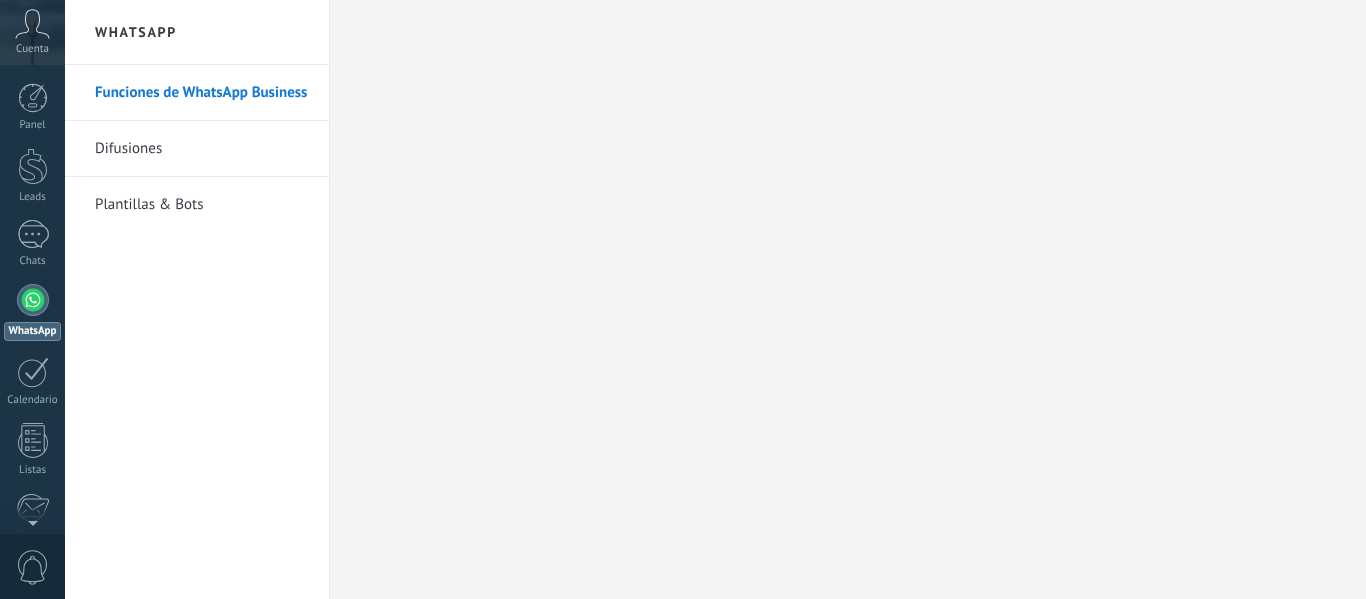 click on "WhatsApp" at bounding box center [32, 312] 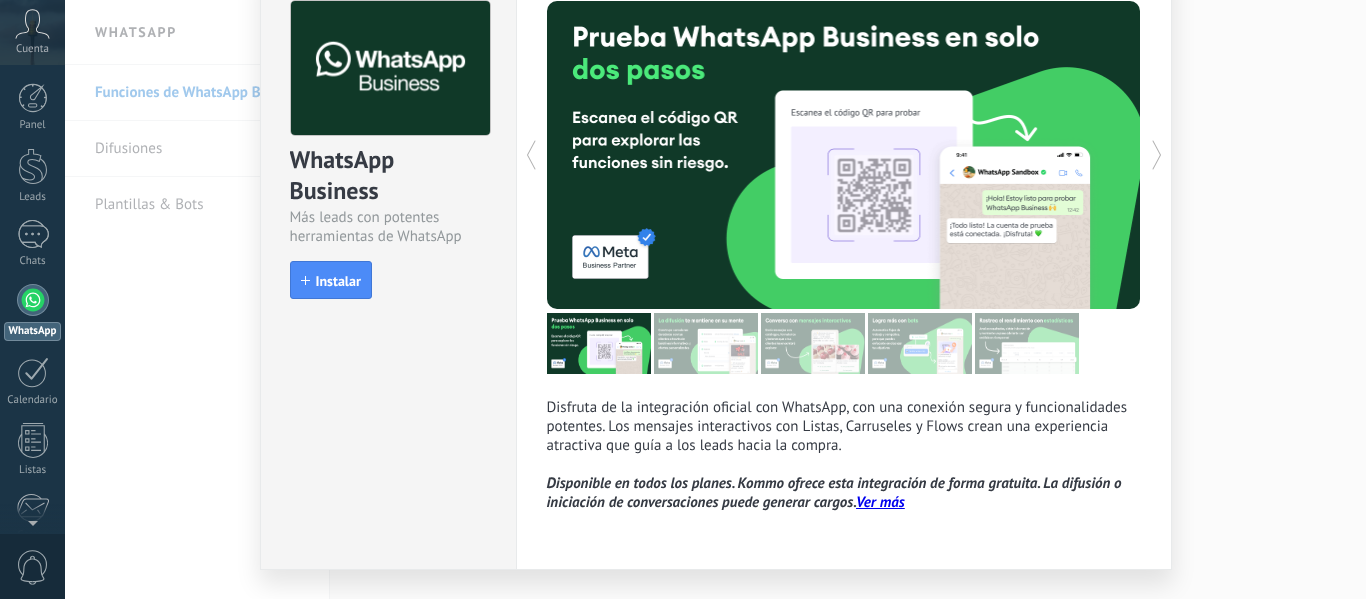 scroll, scrollTop: 146, scrollLeft: 0, axis: vertical 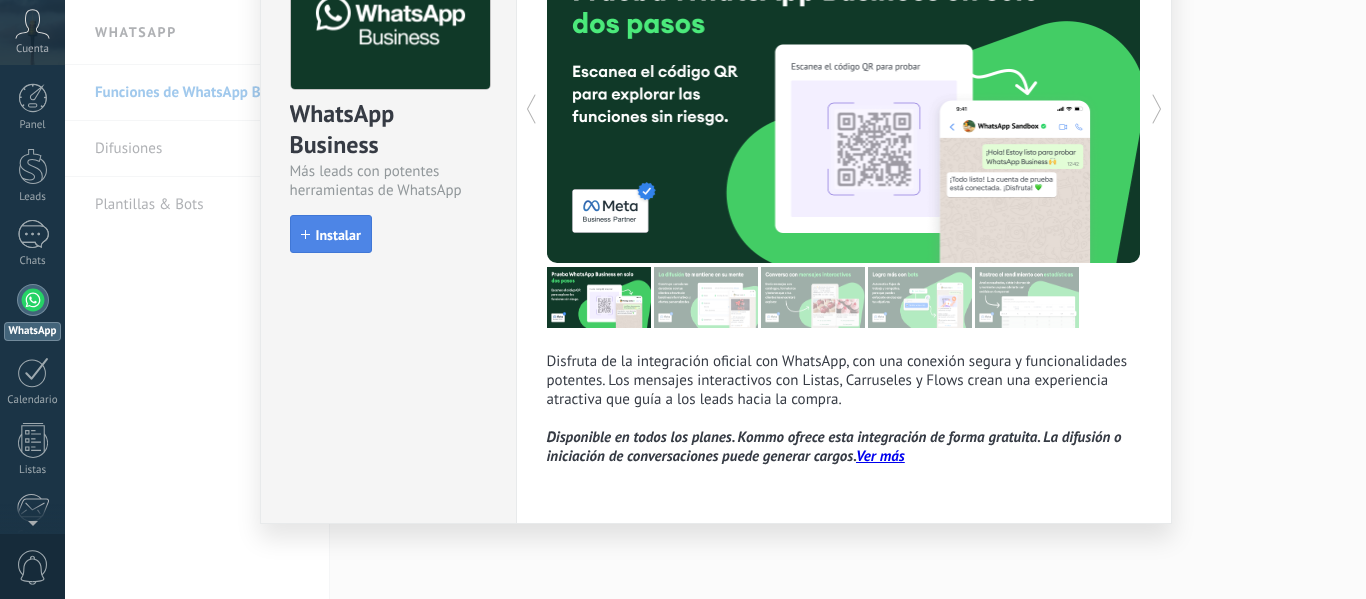 click on "Instalar" at bounding box center [331, 234] 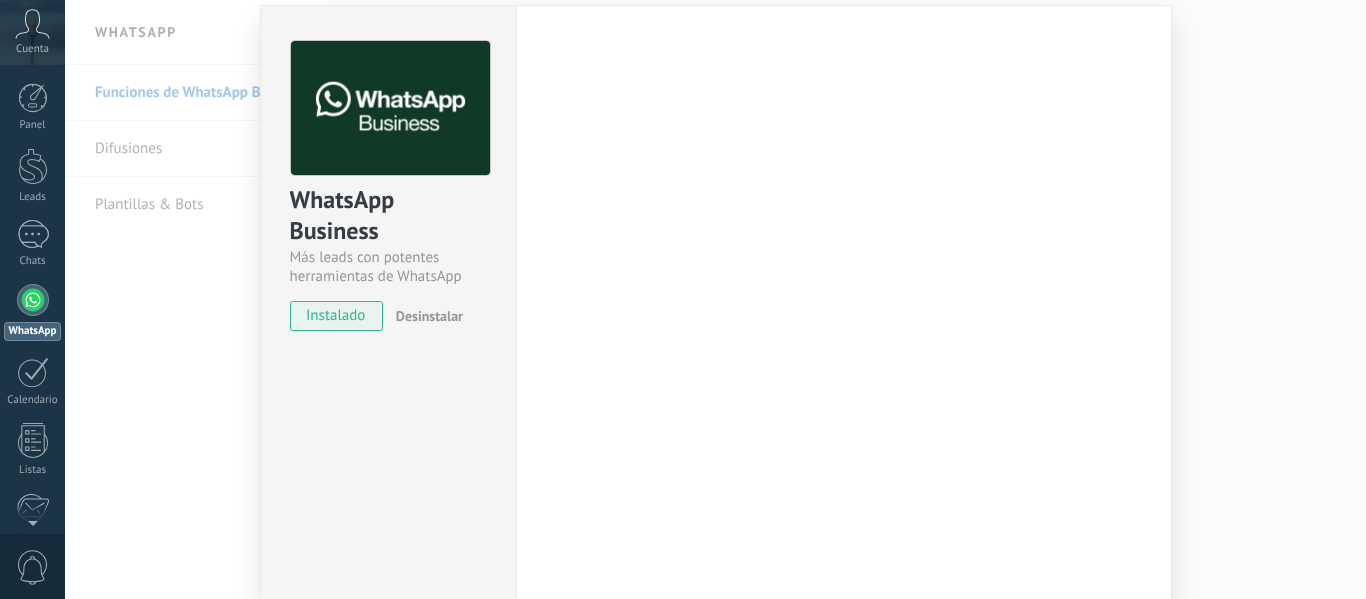 scroll, scrollTop: 37, scrollLeft: 0, axis: vertical 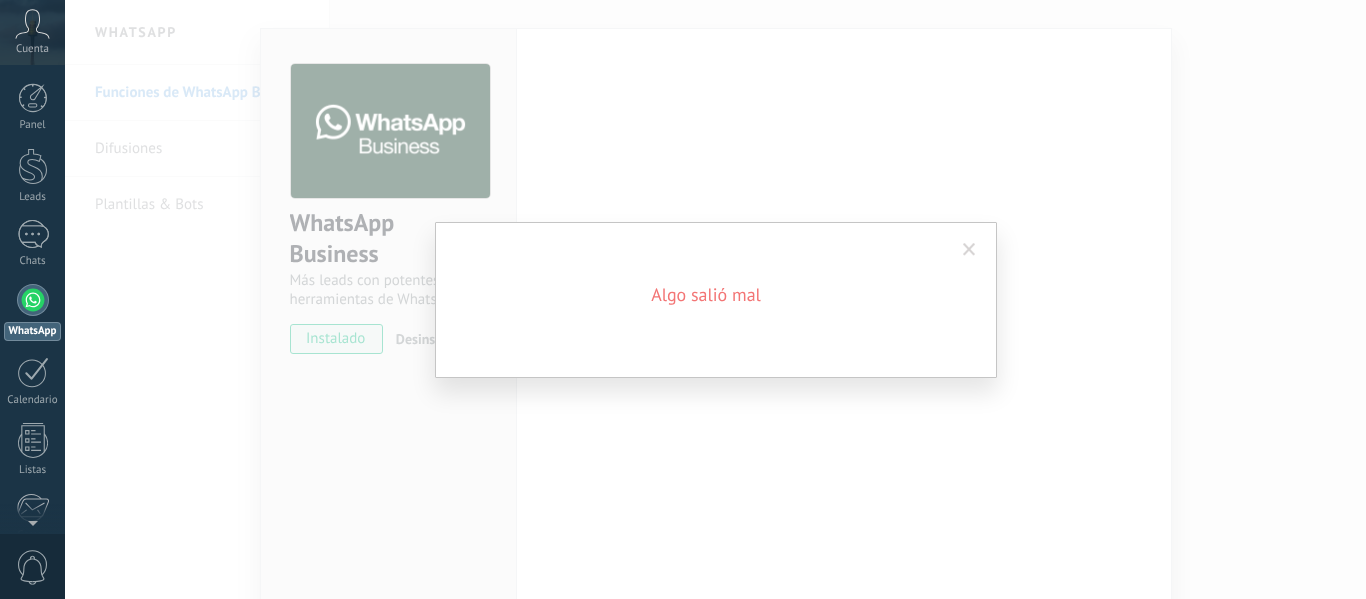 click on "Algo salió mal" at bounding box center (715, 299) 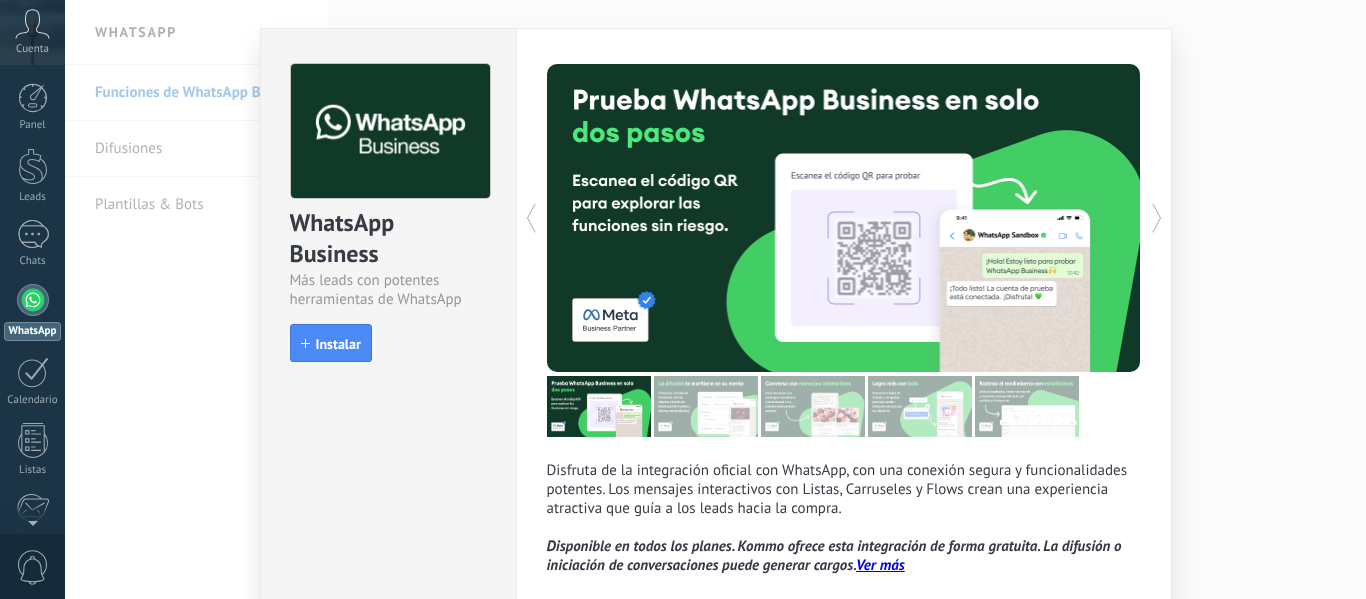 click on "WhatsApp Business Más leads con potentes herramientas de WhatsApp install Instalar Disfruta de la integración oficial con WhatsApp, con una conexión segura y funcionalidades potentes. Los mensajes interactivos con Listas, Carruseles y Flows crean una experiencia atractiva que guía a los leads hacia la compra.    Disponible en todos los planes. Kommo ofrece esta integración de forma gratuita. La difusión o iniciación de conversaciones puede generar cargos.  Ver más más" at bounding box center [715, 299] 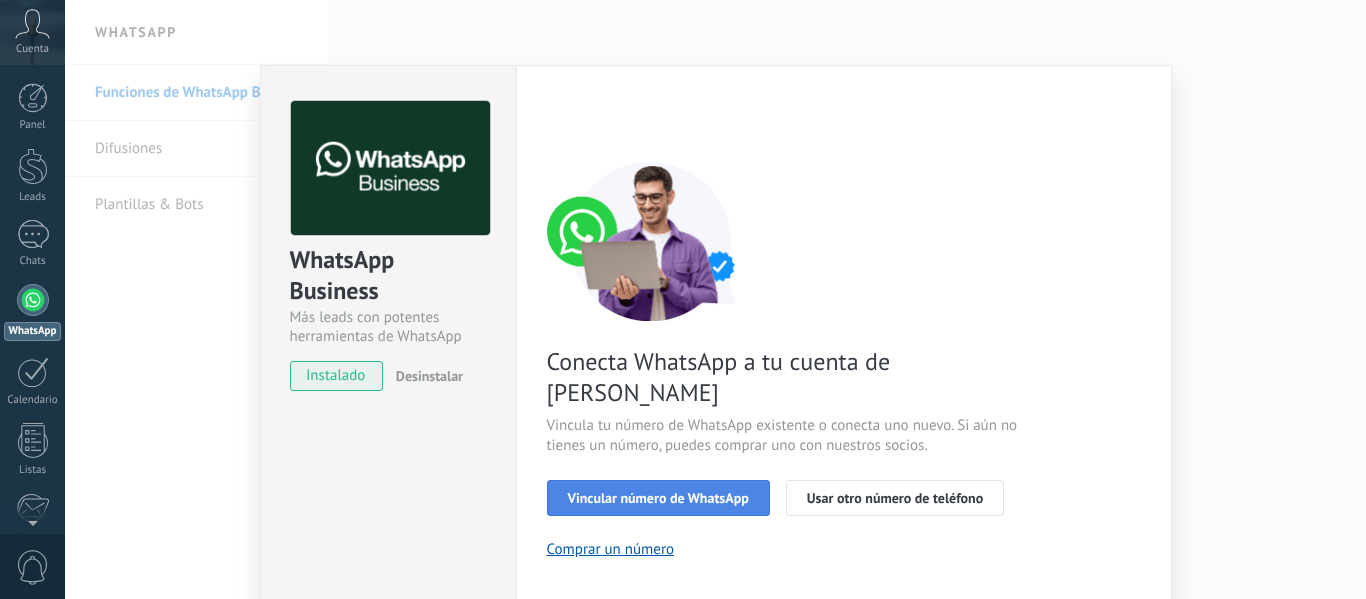 click on "Vincular número de WhatsApp" at bounding box center [658, 498] 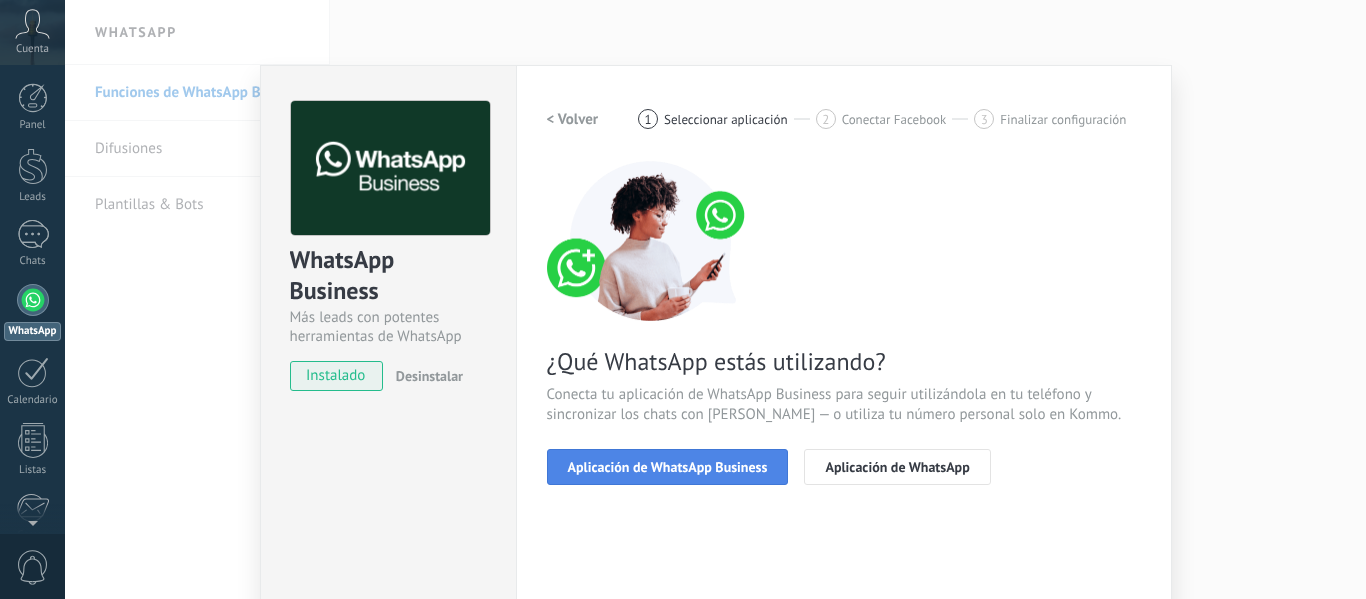 click on "Aplicación de WhatsApp Business" at bounding box center (668, 467) 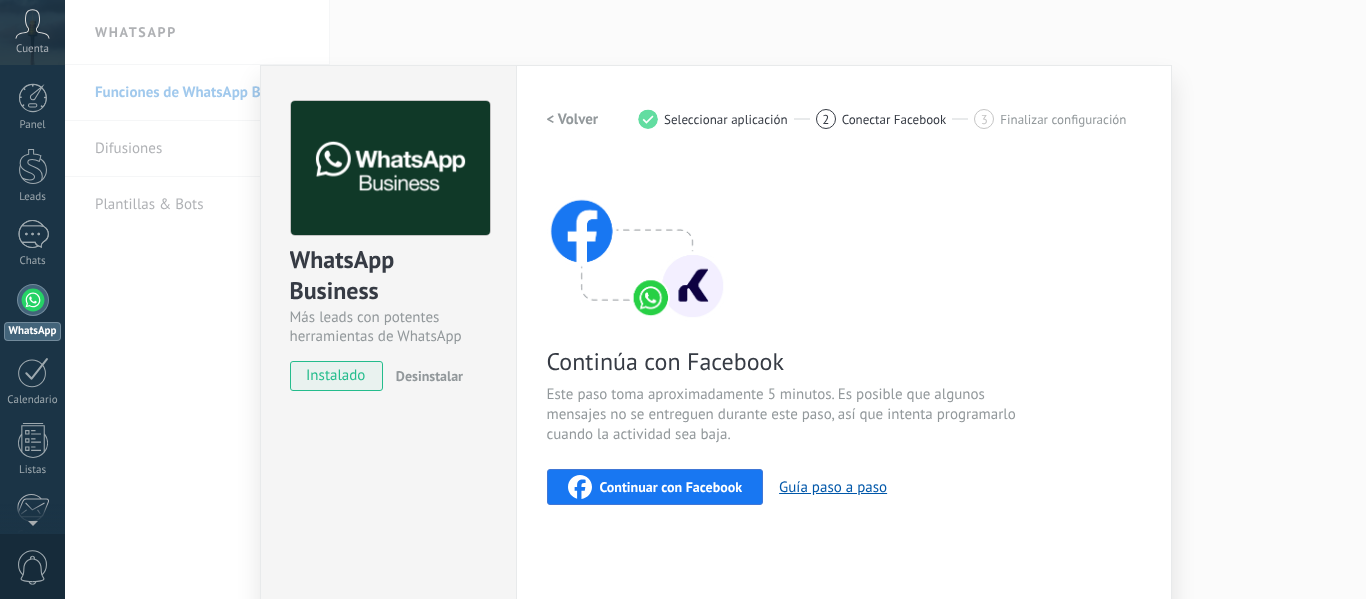 click on "instalado" at bounding box center (336, 376) 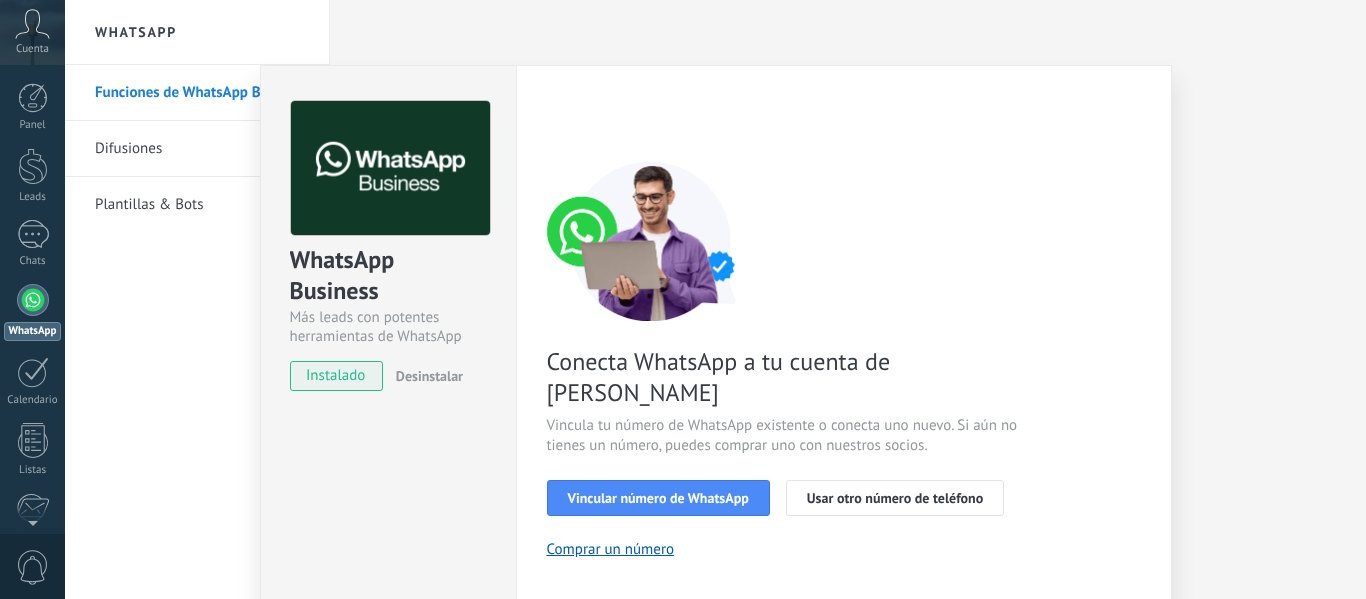 click on "instalado" at bounding box center [336, 376] 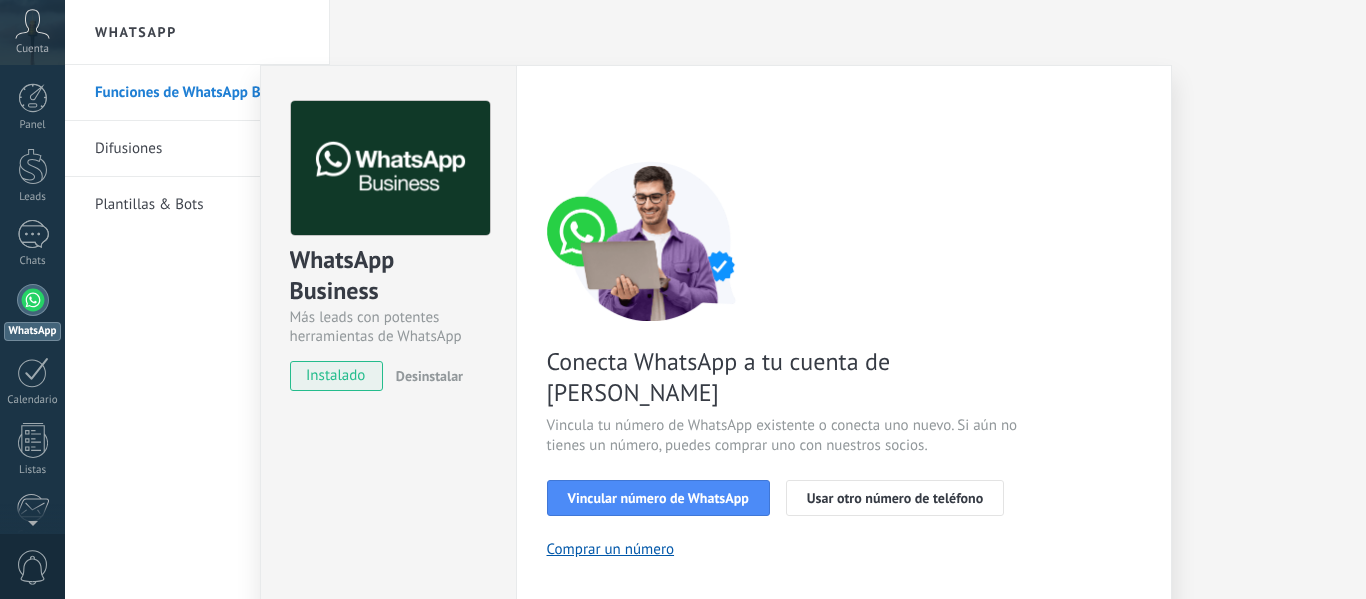 click on "WhatsApp Business Más leads con potentes herramientas de WhatsApp instalado Desinstalar Configuraciones Autorizaciones Esta pestaña registra a los usuarios que han concedido acceso a las integración a esta cuenta. Si deseas remover la posibilidad que un usuario pueda enviar solicitudes a la cuenta en nombre de esta integración, puedes revocar el acceso. Si el acceso a todos los usuarios es revocado, la integración dejará de funcionar. Esta aplicacion está instalada, pero nadie le ha dado acceso aun. WhatsApp Cloud API más _:  Guardar < Volver 1 Seleccionar aplicación 2 Conectar Facebook  3 Finalizar configuración Conecta WhatsApp a tu cuenta de Kommo Vincula tu número de WhatsApp existente o conecta uno nuevo. Si aún no tienes un número, puedes comprar uno con nuestros socios. Vincular número de WhatsApp Usar otro número de teléfono Comprar un número ¿Necesitas ayuda?" at bounding box center (715, 299) 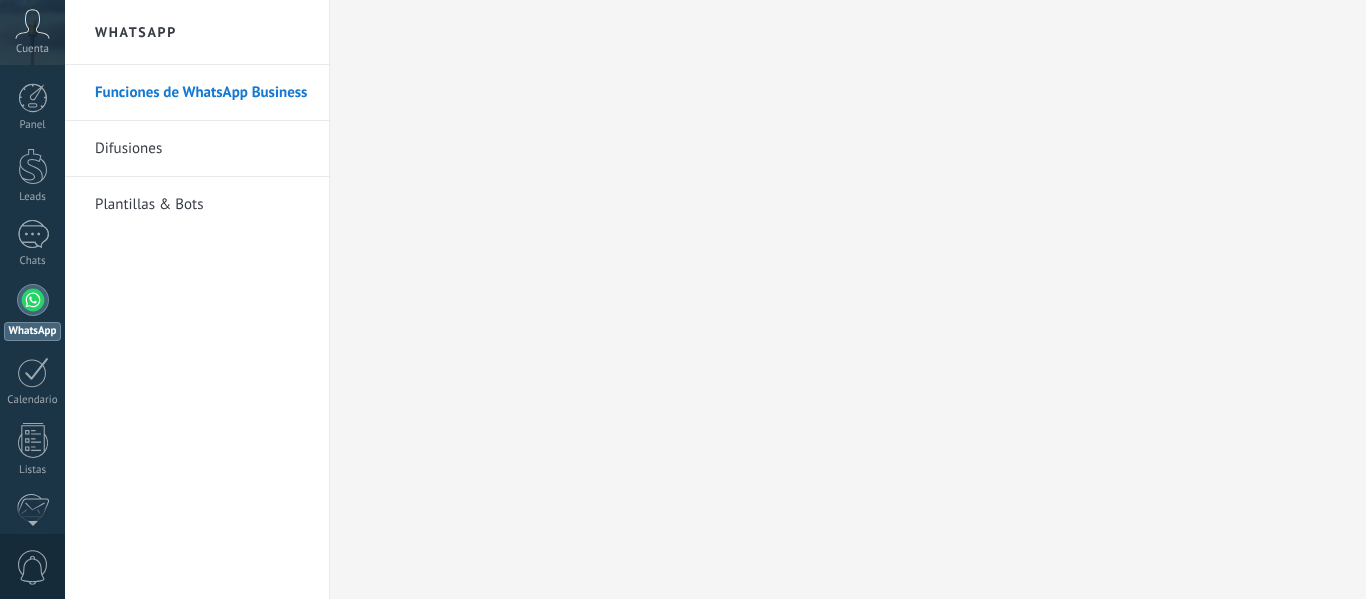 click on "Difusiones" at bounding box center [202, 149] 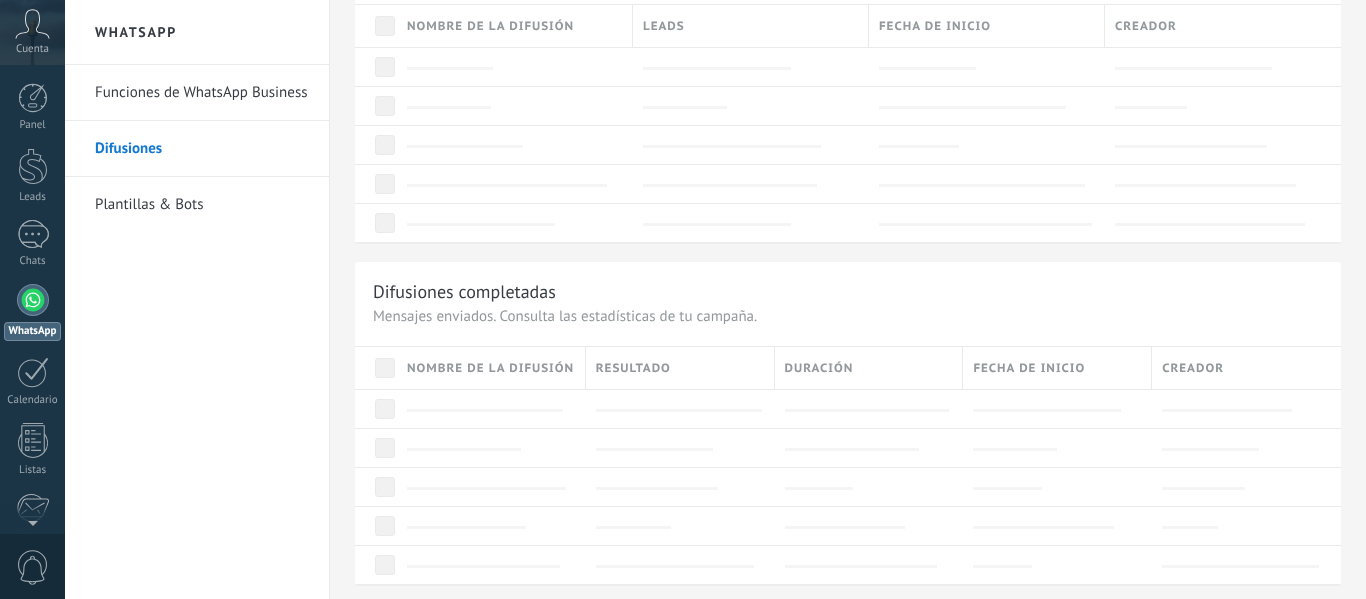 scroll, scrollTop: 1152, scrollLeft: 0, axis: vertical 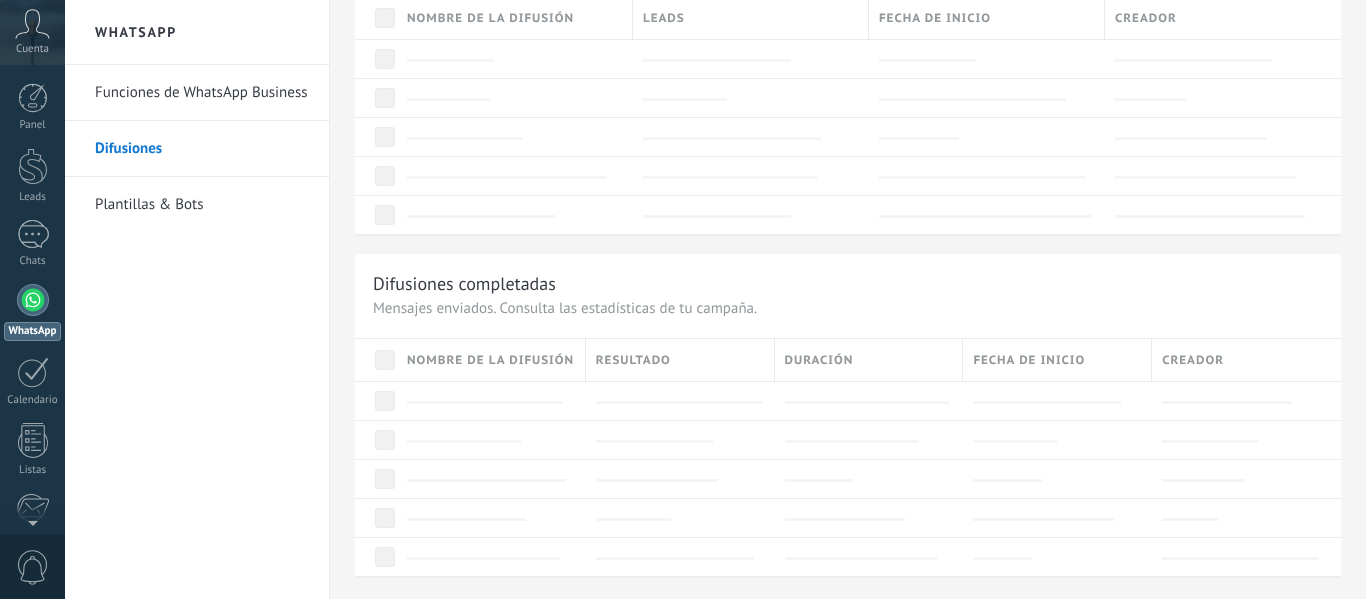 click on "Plantillas & Bots" at bounding box center [202, 205] 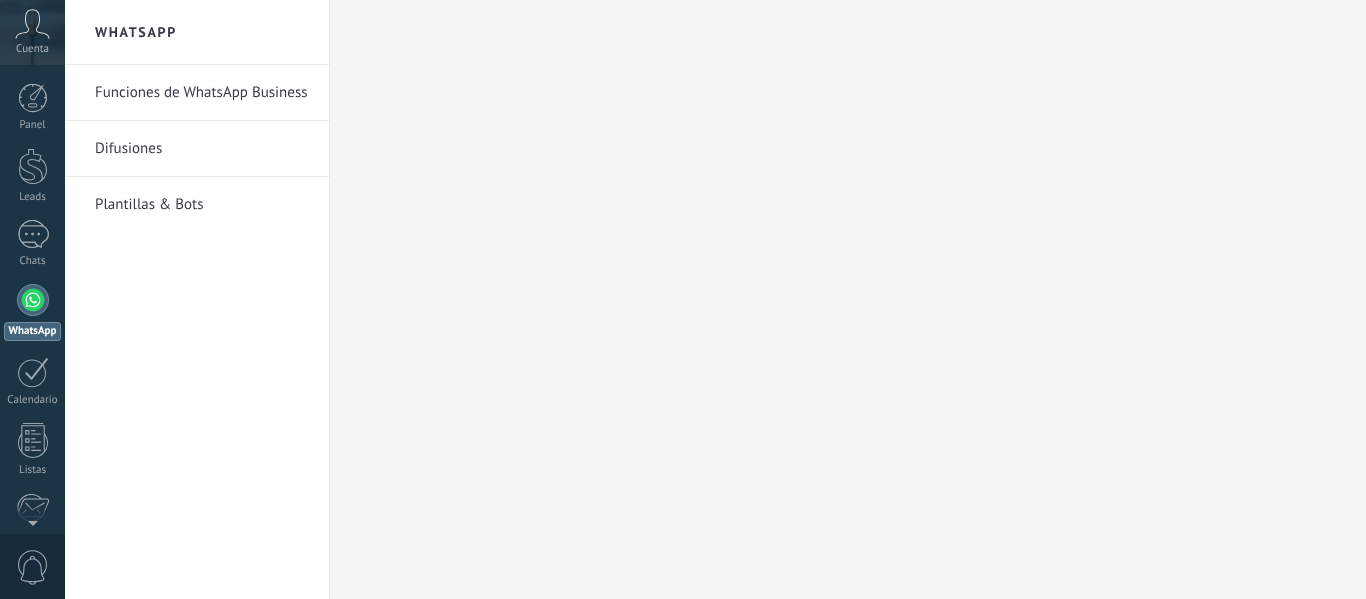 click on "Funciones de WhatsApp Business" at bounding box center (202, 93) 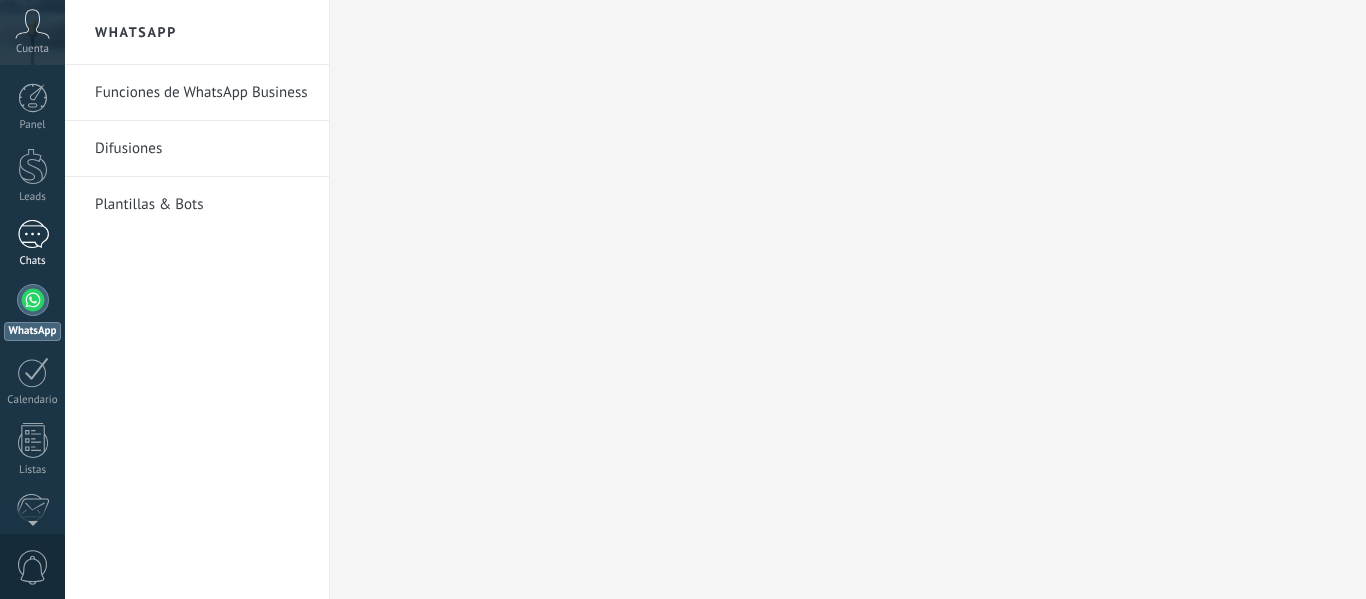 click at bounding box center [33, 234] 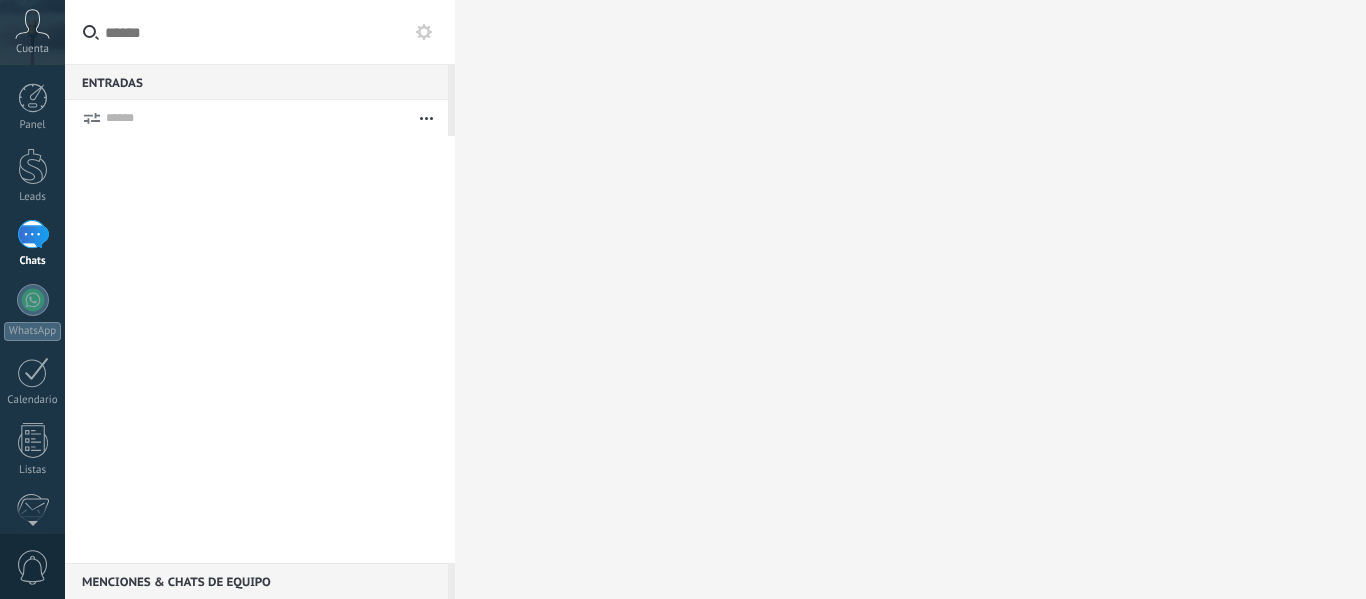 click 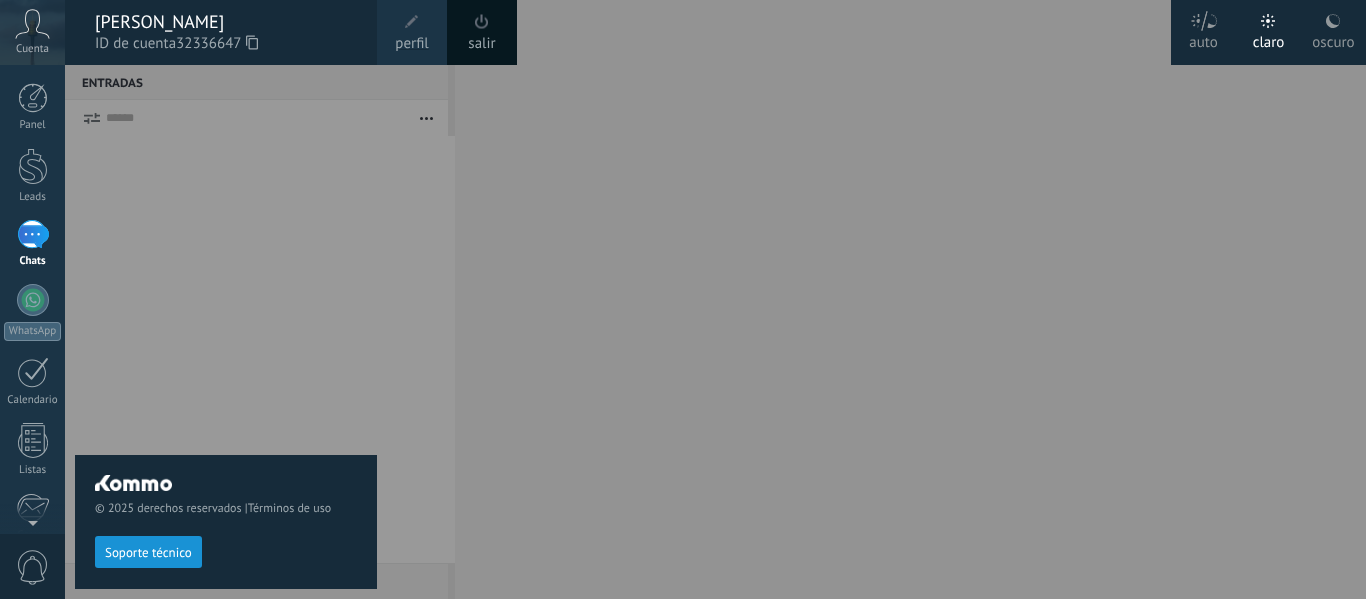 click at bounding box center (412, 22) 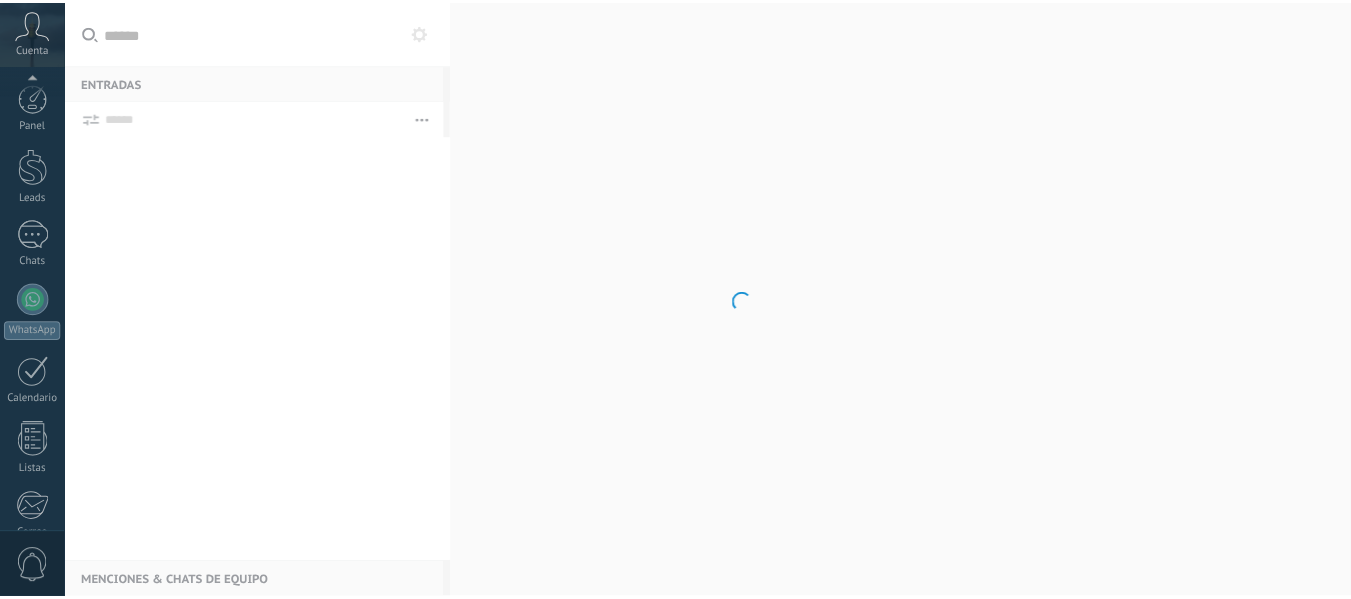 scroll, scrollTop: 233, scrollLeft: 0, axis: vertical 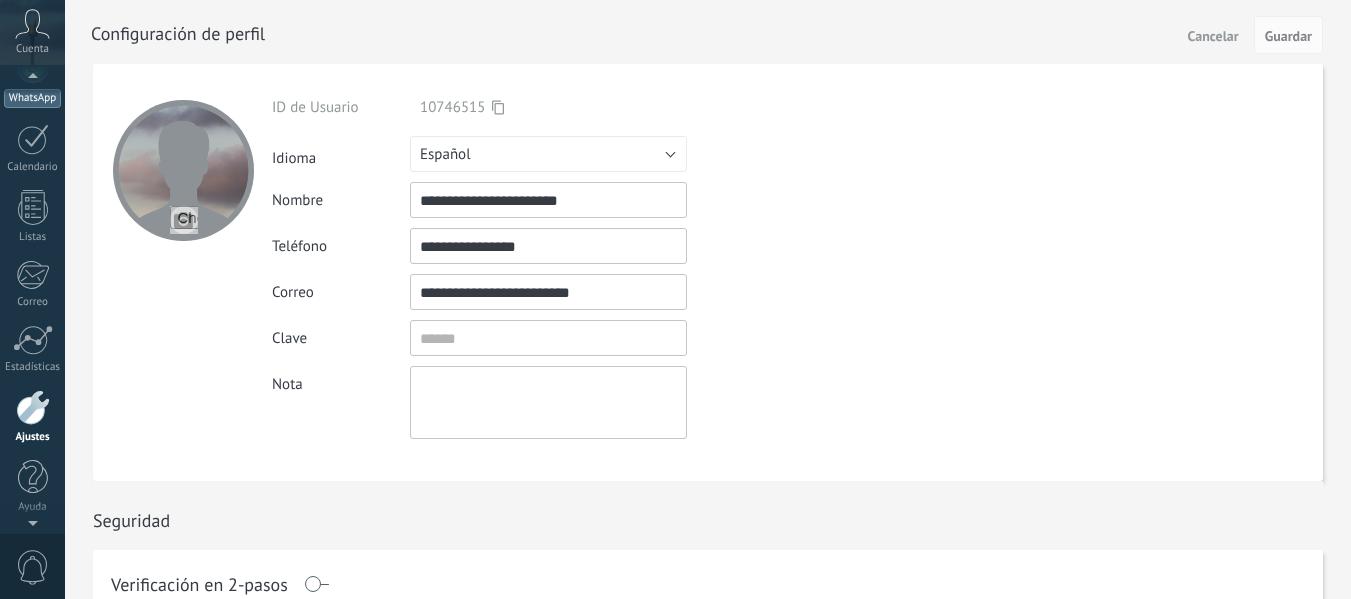 click on "WhatsApp" at bounding box center [32, 98] 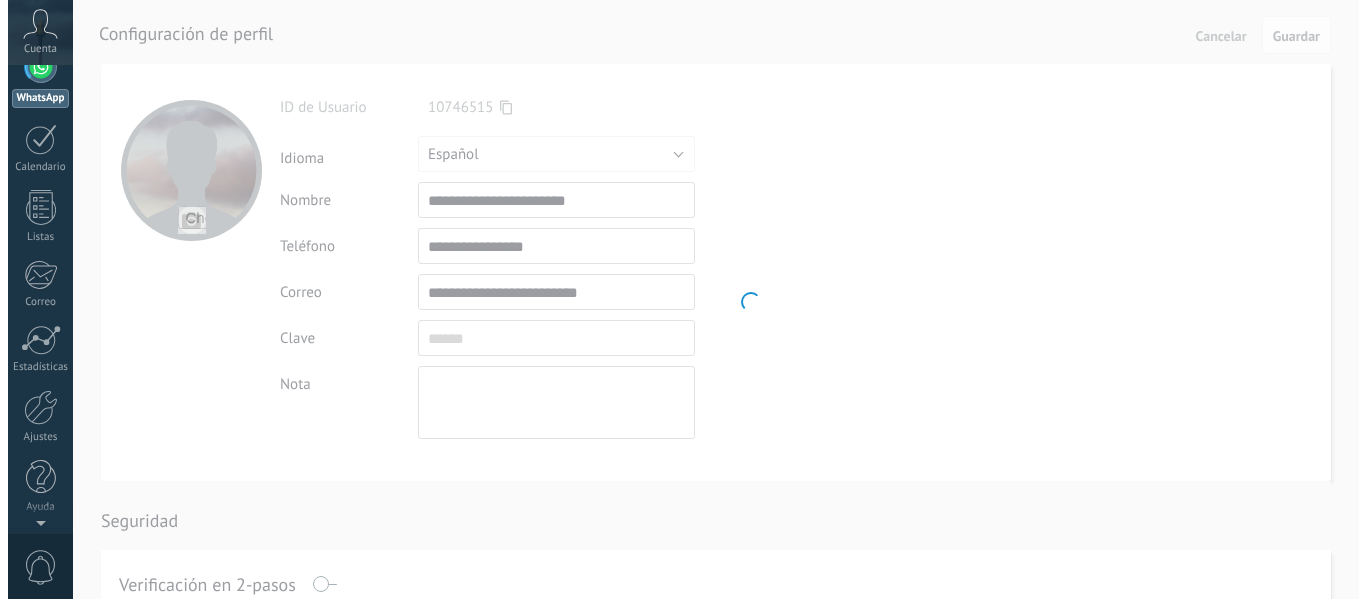 scroll, scrollTop: 0, scrollLeft: 0, axis: both 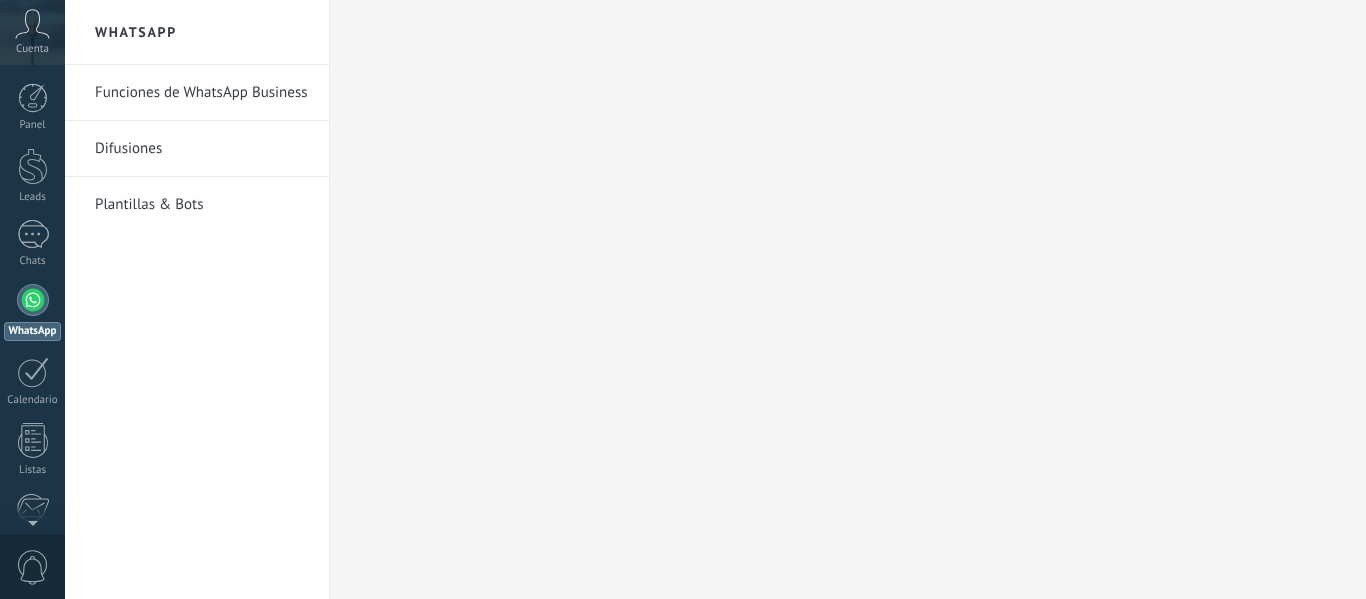 click on "WhatsApp" at bounding box center (197, 32) 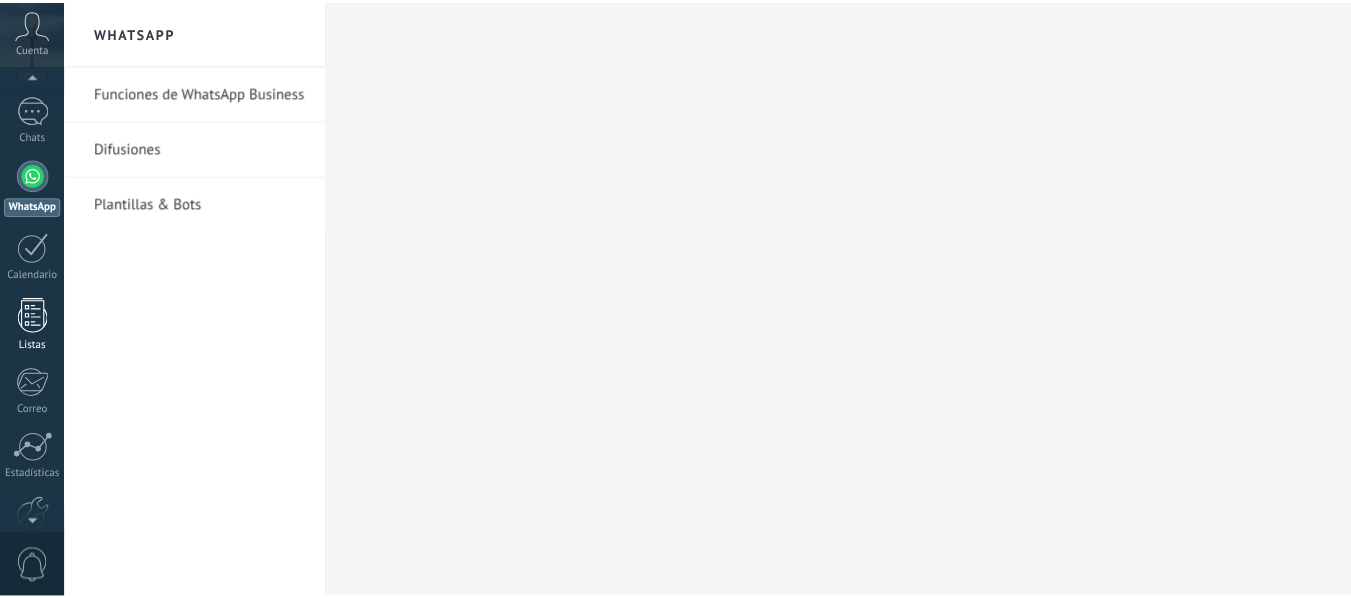 scroll, scrollTop: 0, scrollLeft: 0, axis: both 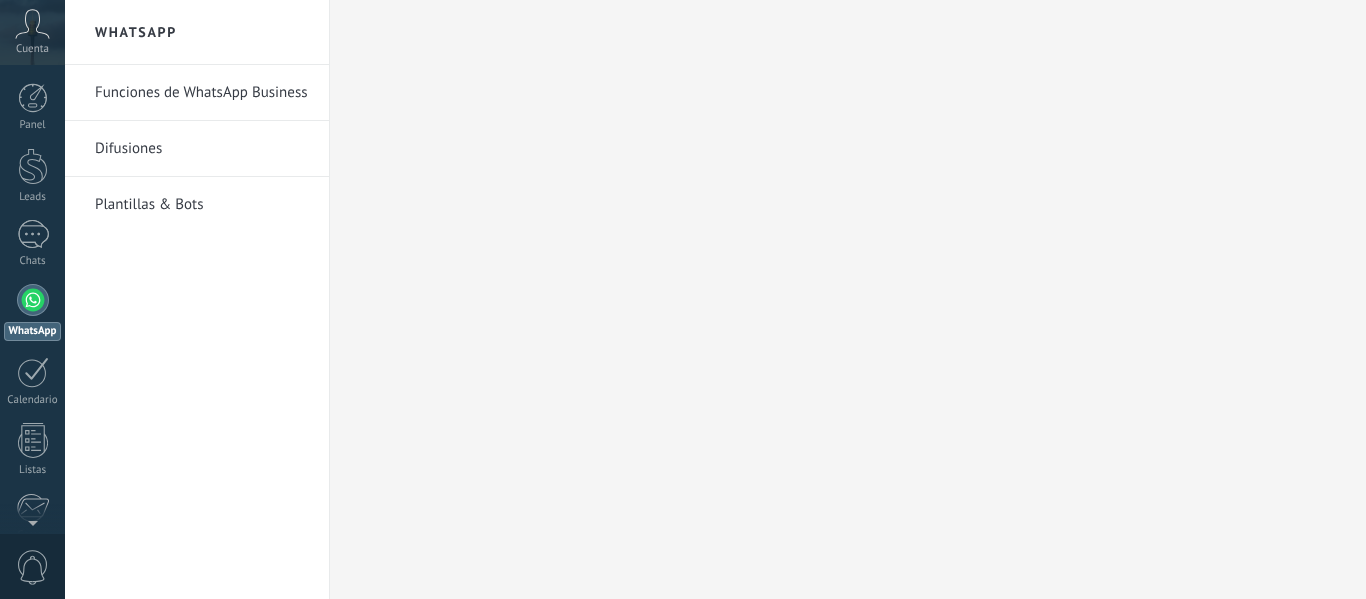click on "Funciones de WhatsApp Business" at bounding box center (202, 93) 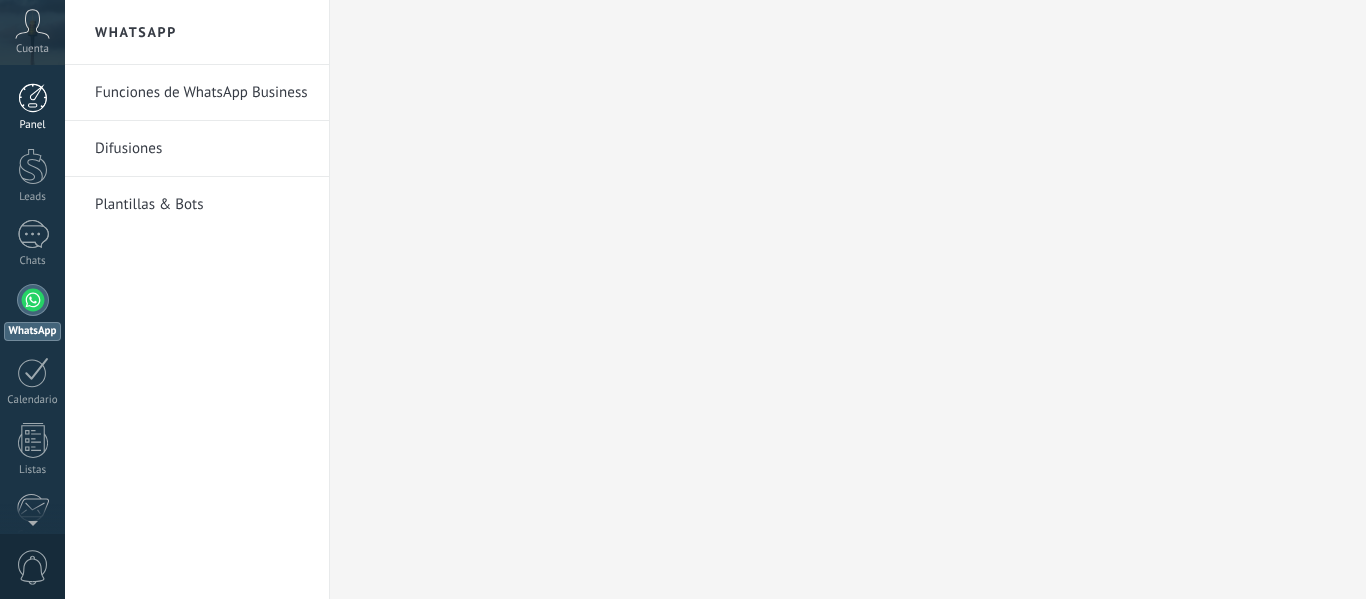 click at bounding box center (33, 98) 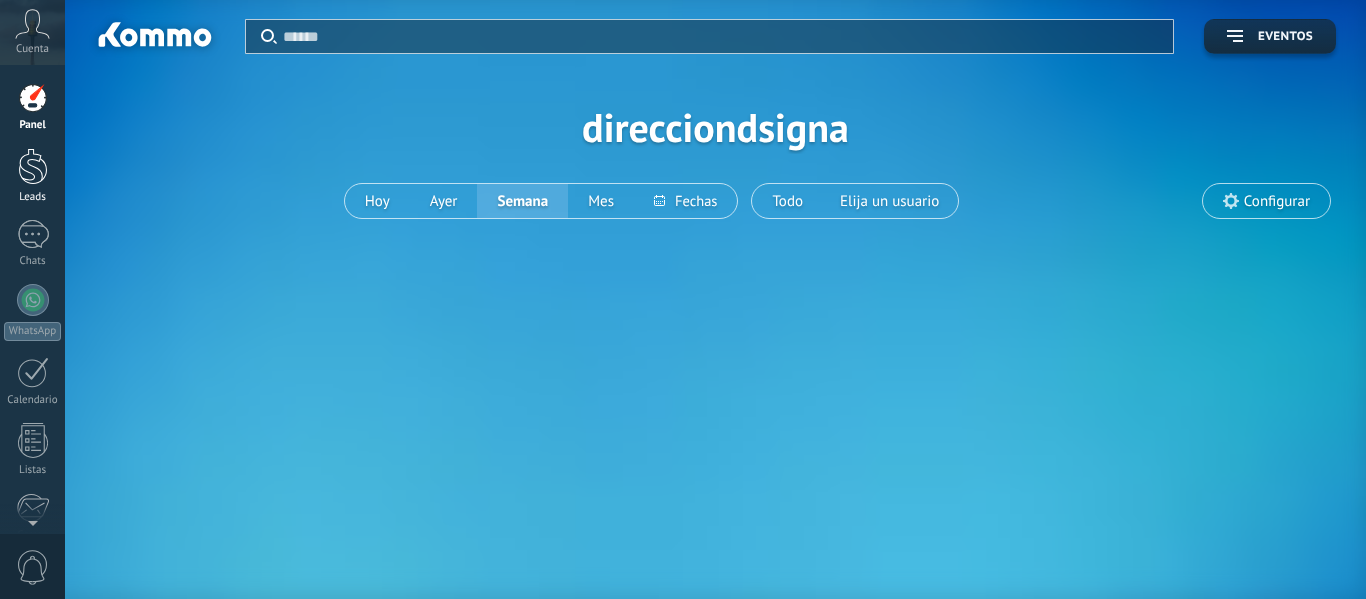 click at bounding box center (33, 166) 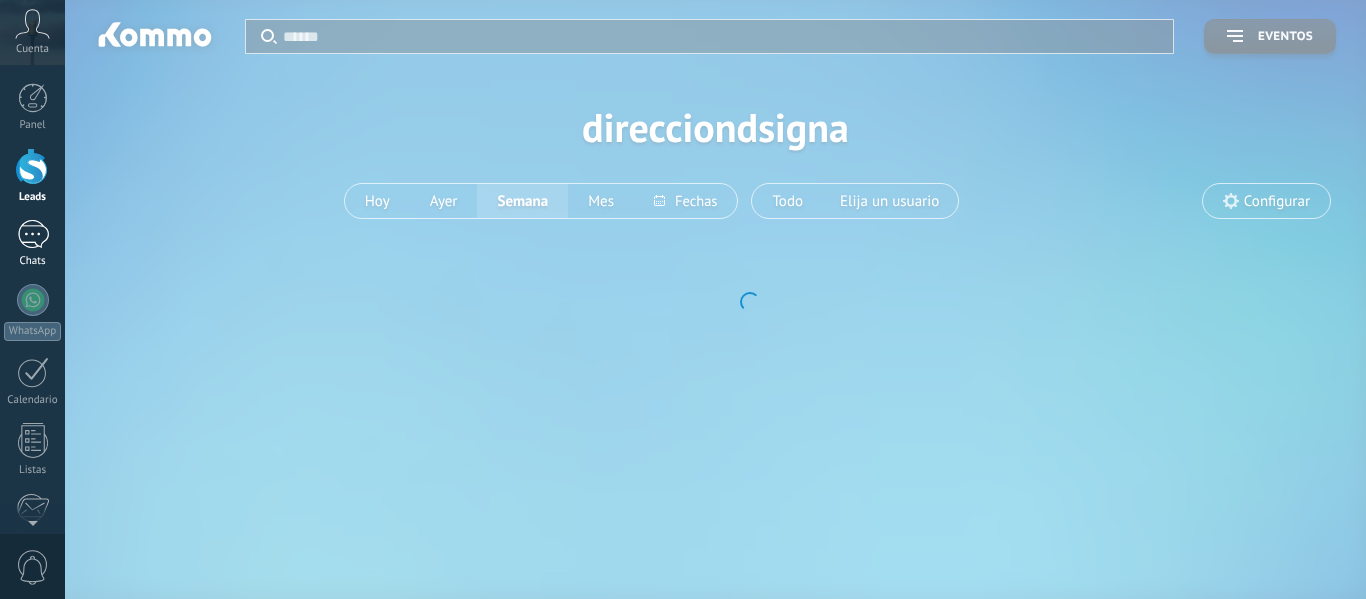 click at bounding box center [33, 234] 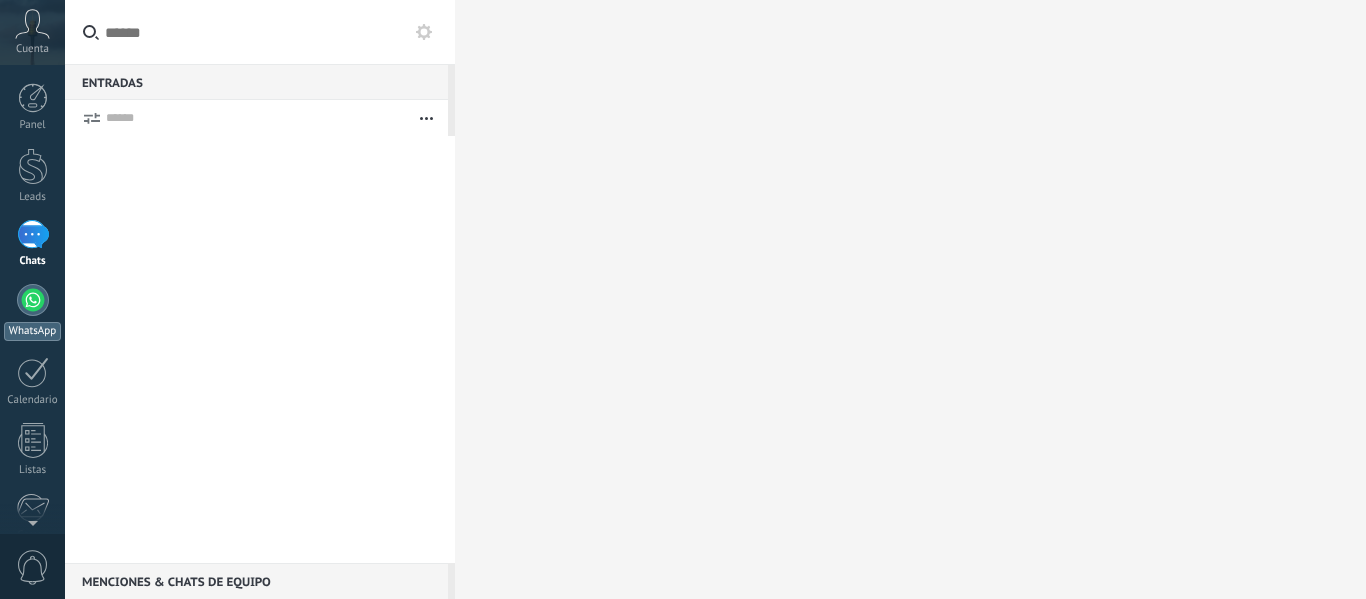 click at bounding box center [33, 300] 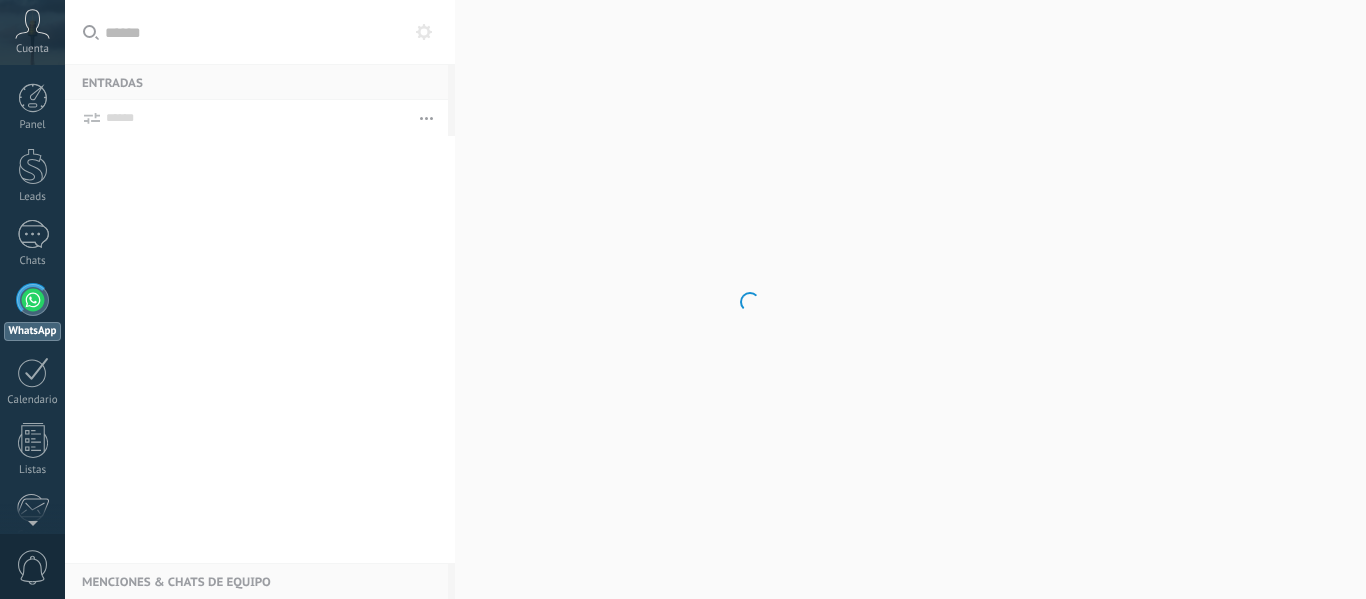click at bounding box center [33, 300] 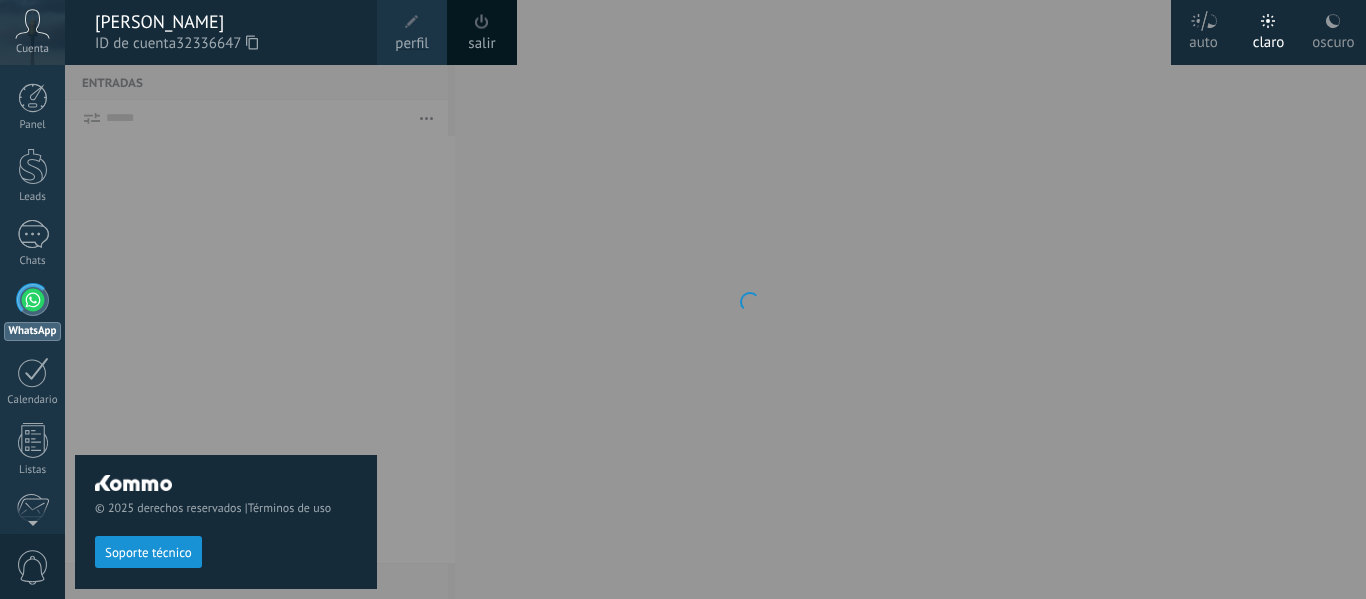 click on "©  2025  derechos reservados |  Términos de uso
Soporte técnico" at bounding box center (226, 332) 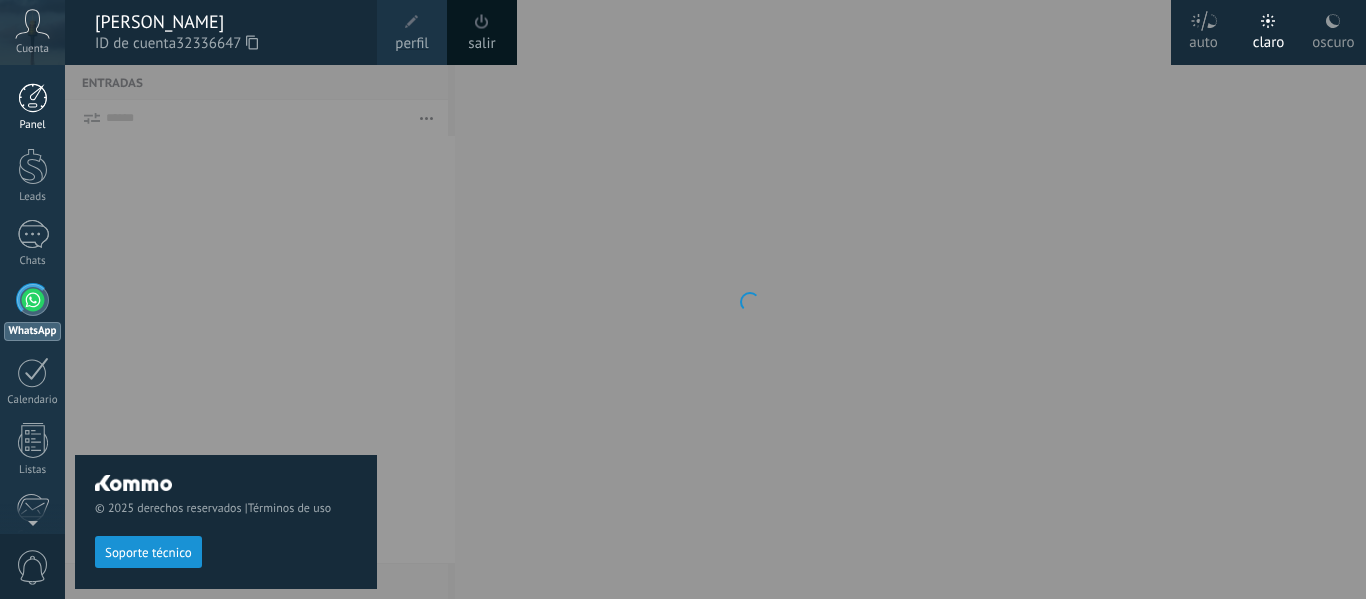 click at bounding box center (33, 98) 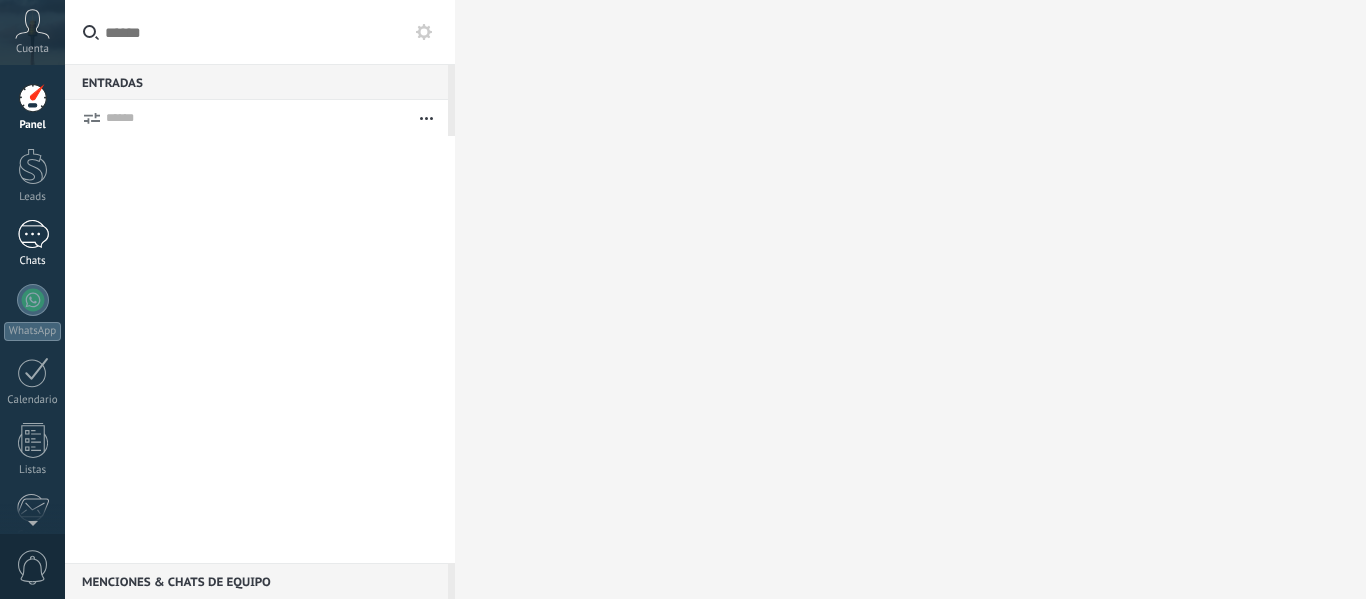 click at bounding box center [33, 234] 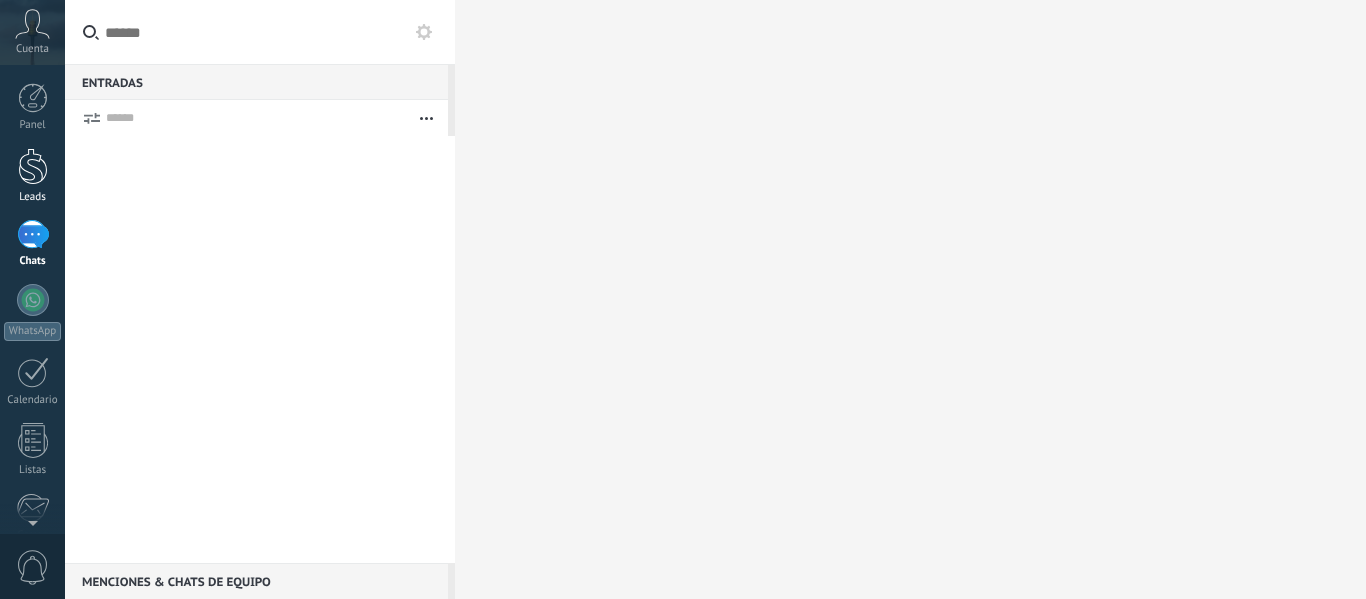 click at bounding box center [33, 166] 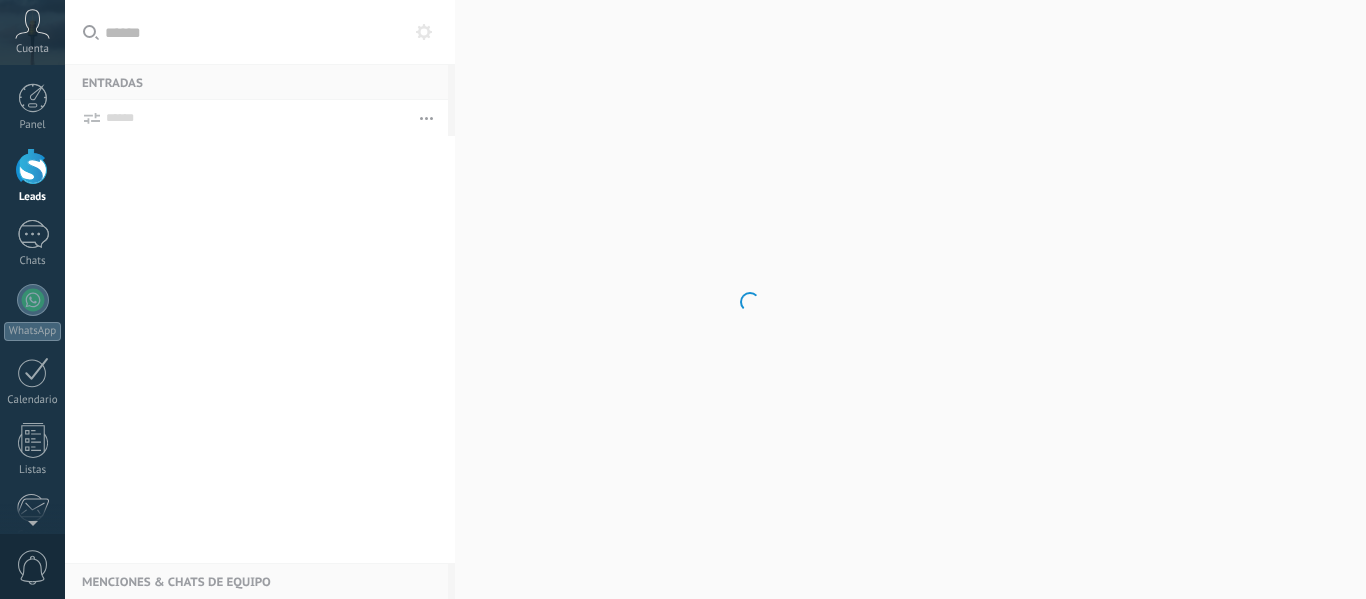 click at bounding box center [33, 166] 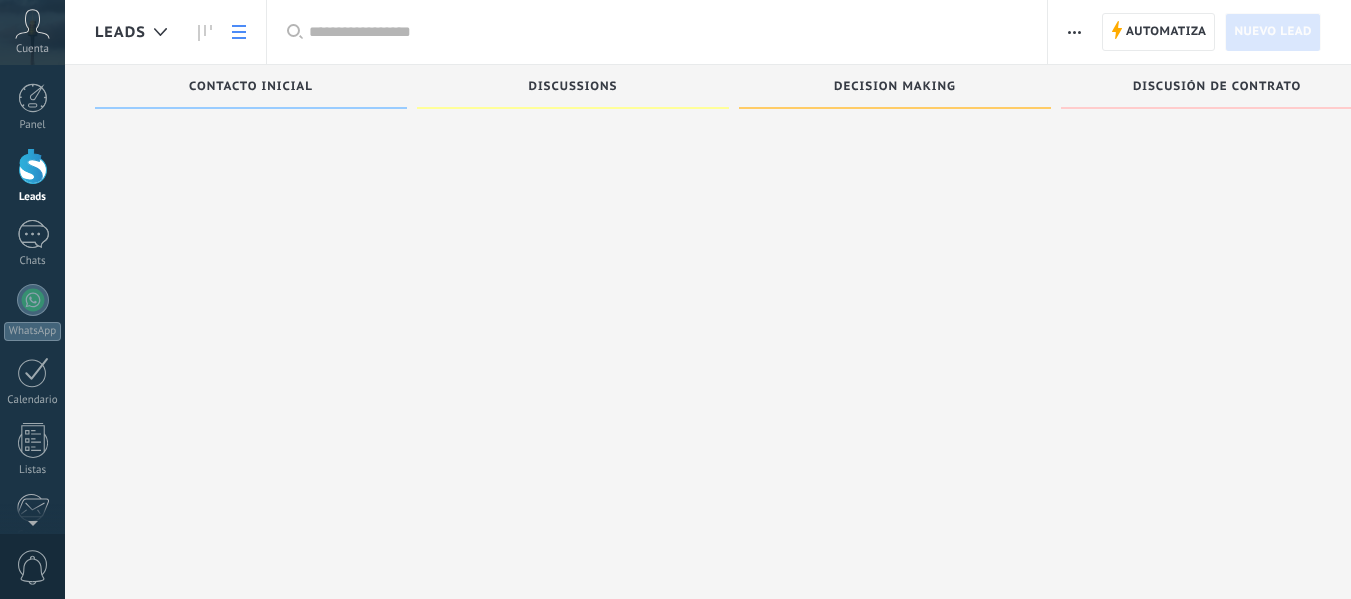 click 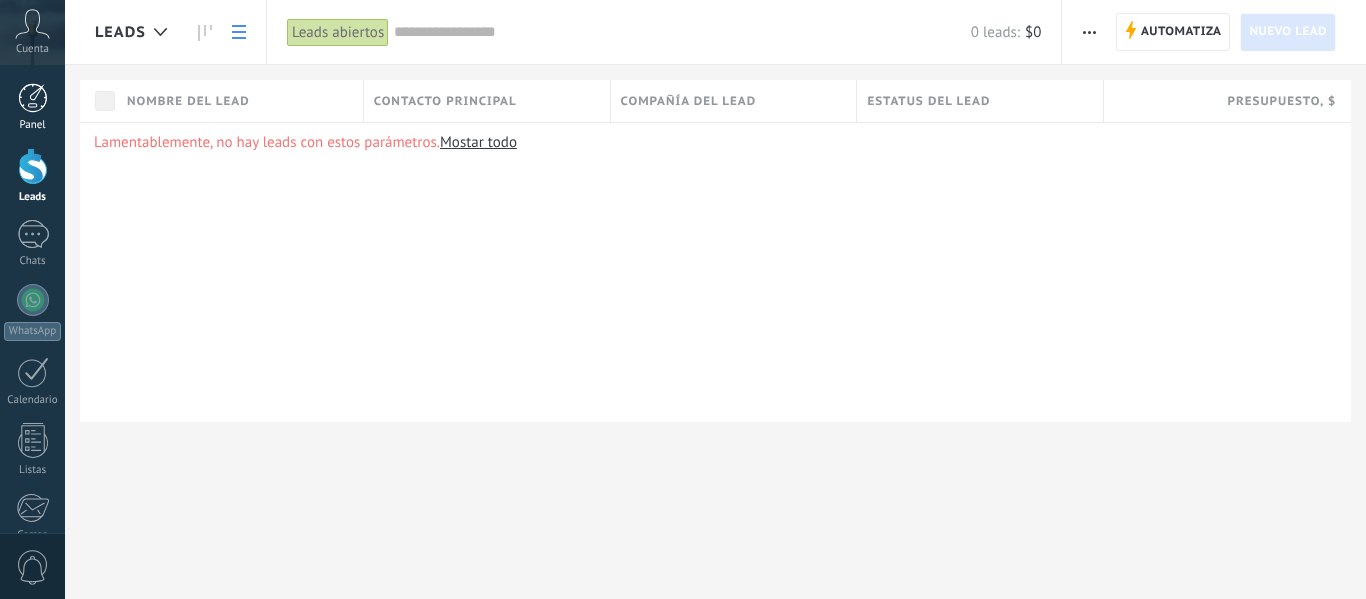 scroll, scrollTop: 0, scrollLeft: 0, axis: both 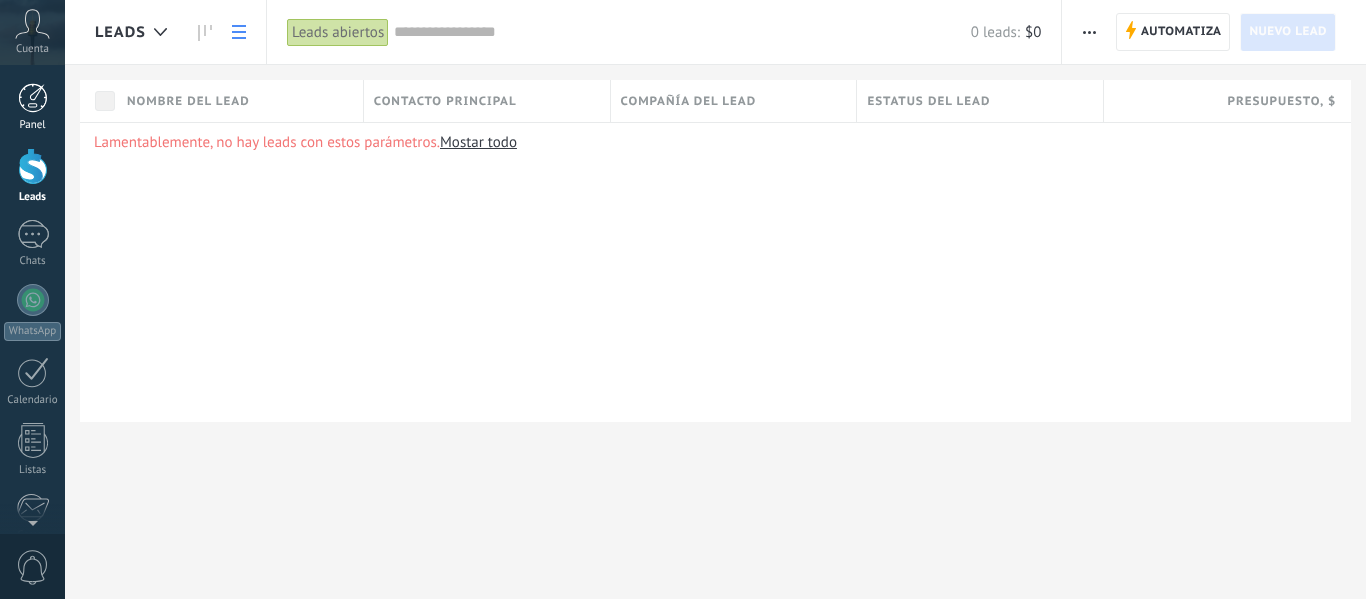 click at bounding box center (33, 98) 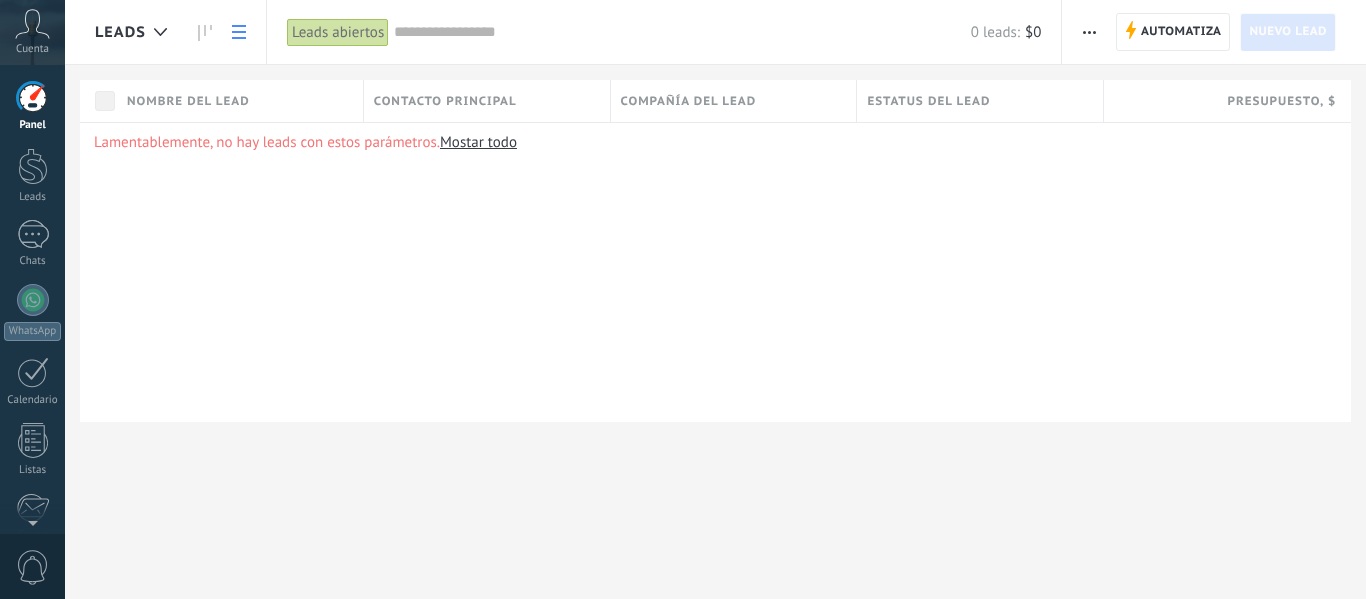 scroll, scrollTop: 0, scrollLeft: 0, axis: both 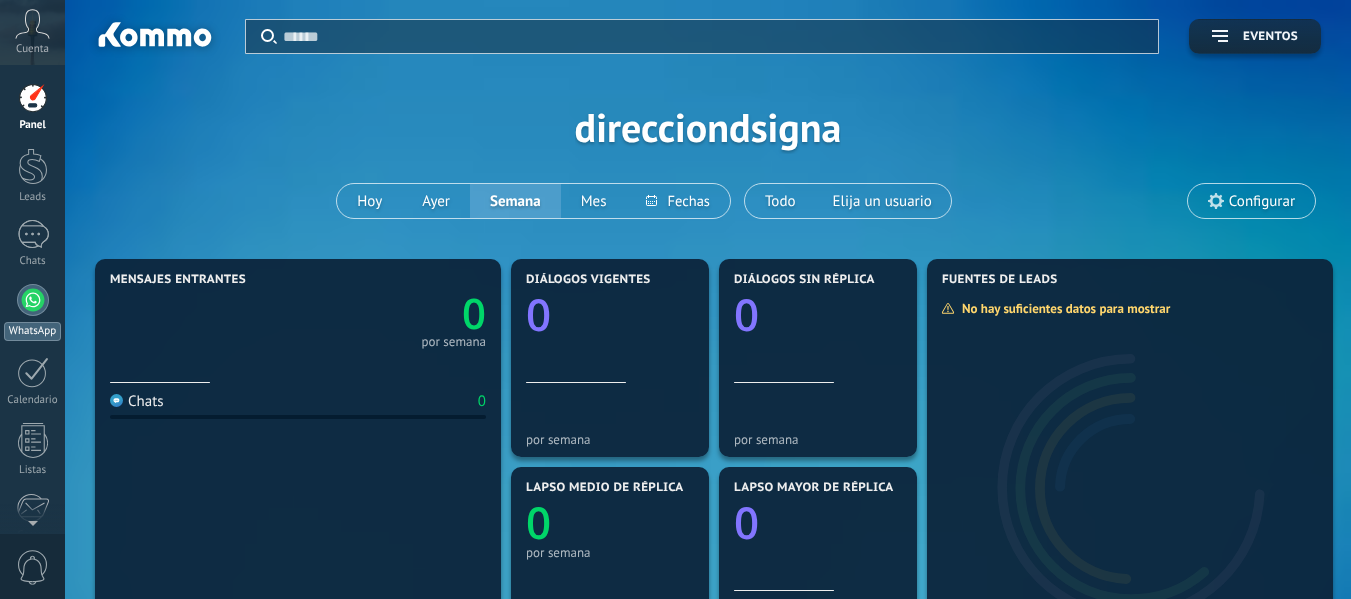 click at bounding box center [33, 300] 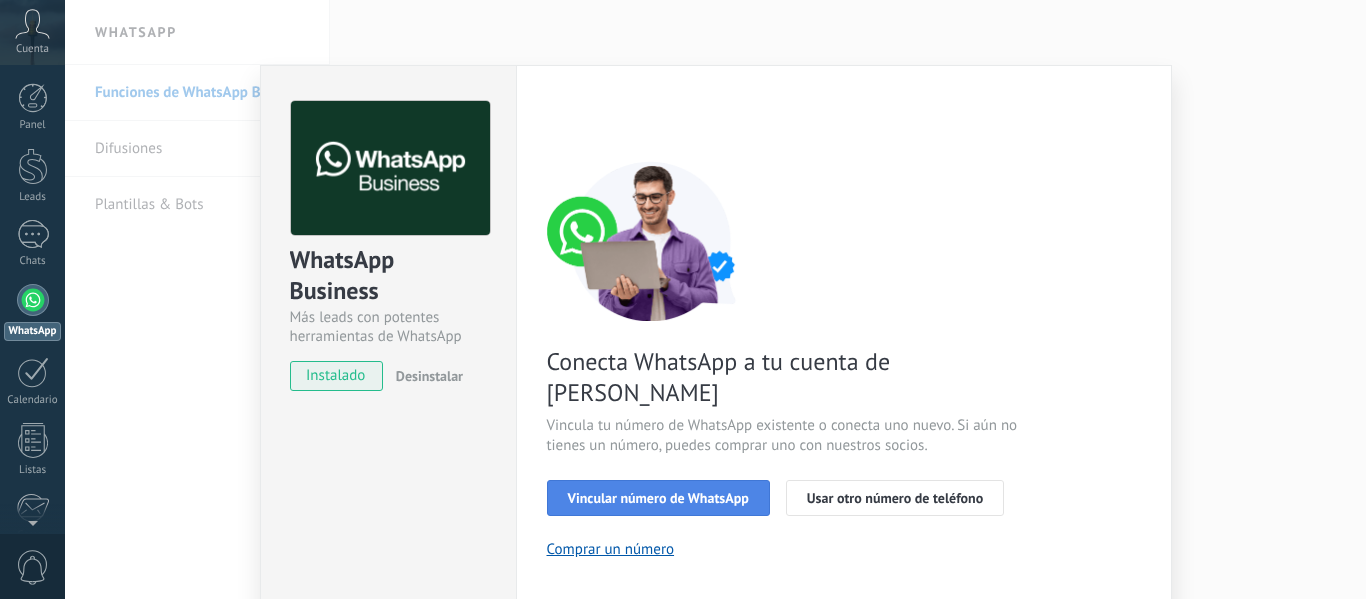 click on "Vincular número de WhatsApp" at bounding box center (658, 498) 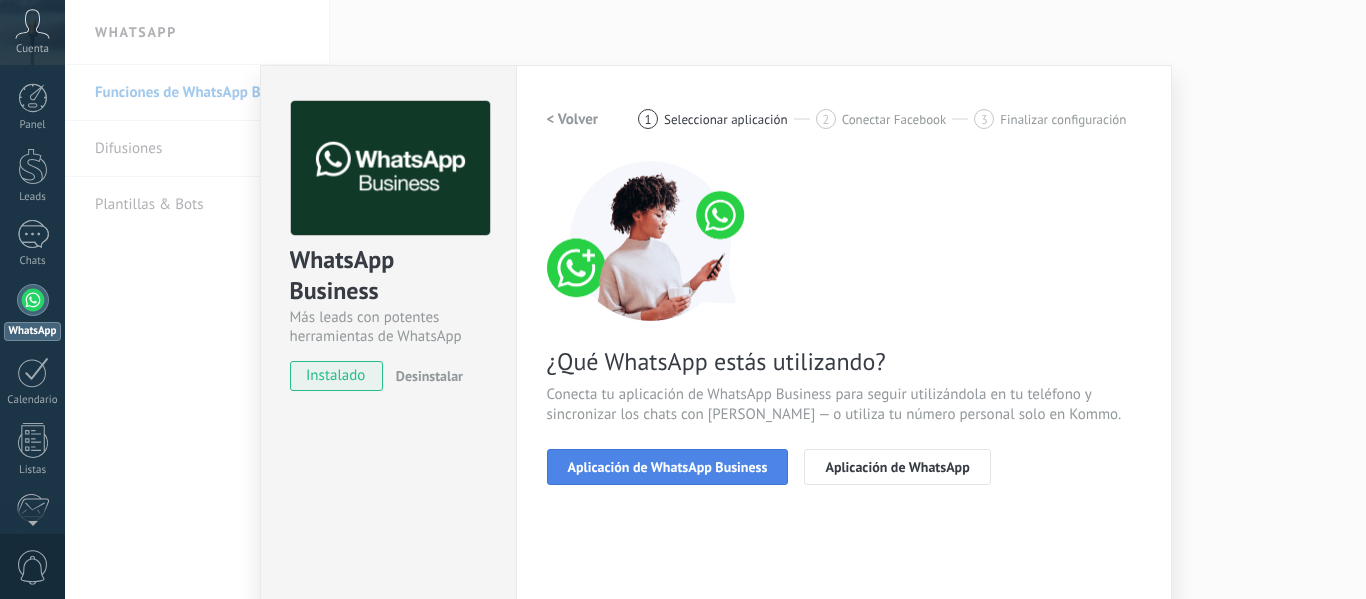 click on "Aplicación de WhatsApp Business" at bounding box center [668, 467] 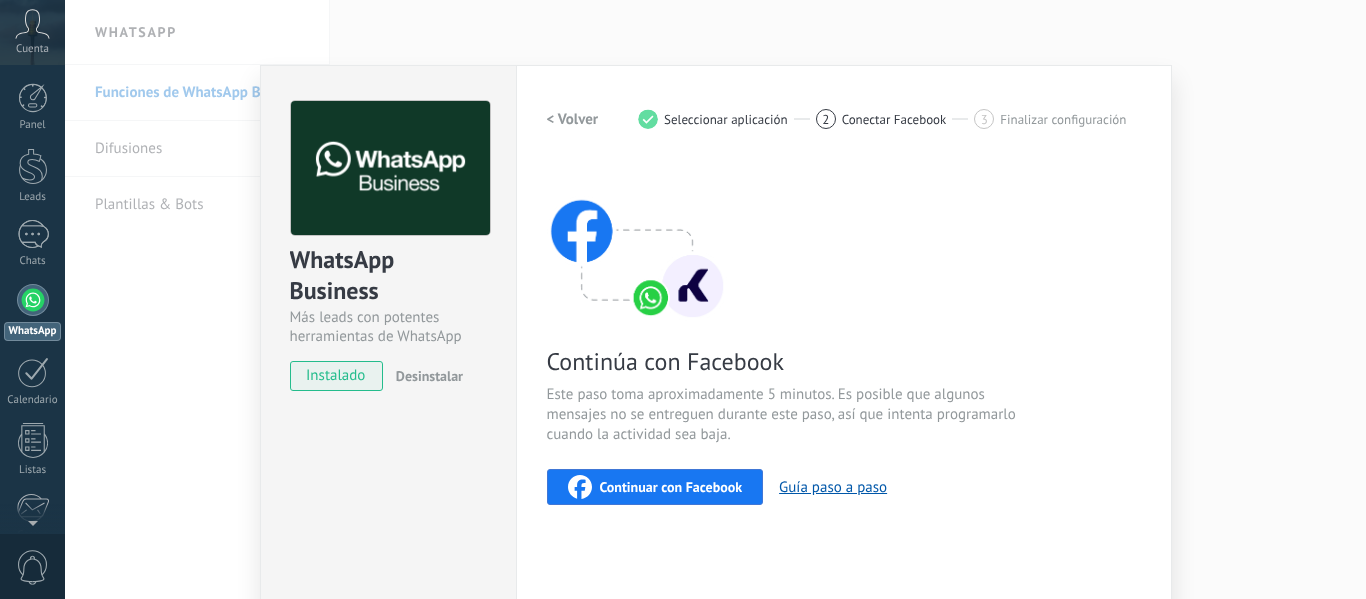 click on "Continuar con Facebook" at bounding box center [671, 487] 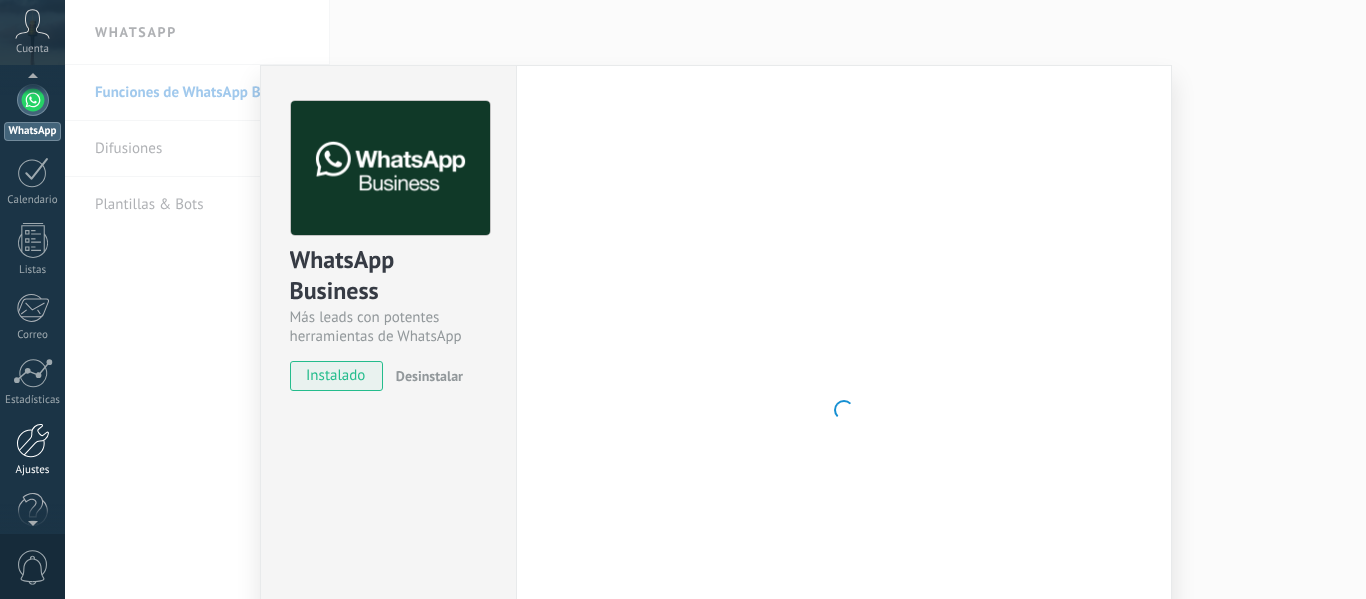 scroll, scrollTop: 233, scrollLeft: 0, axis: vertical 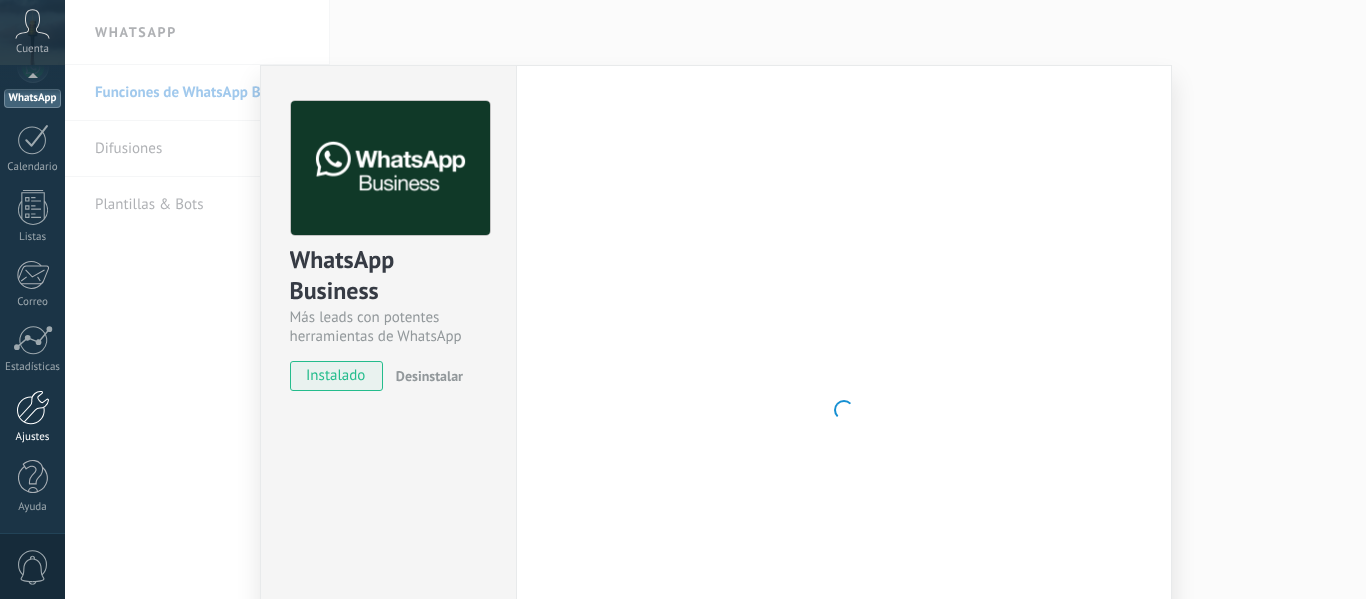 click at bounding box center [33, 407] 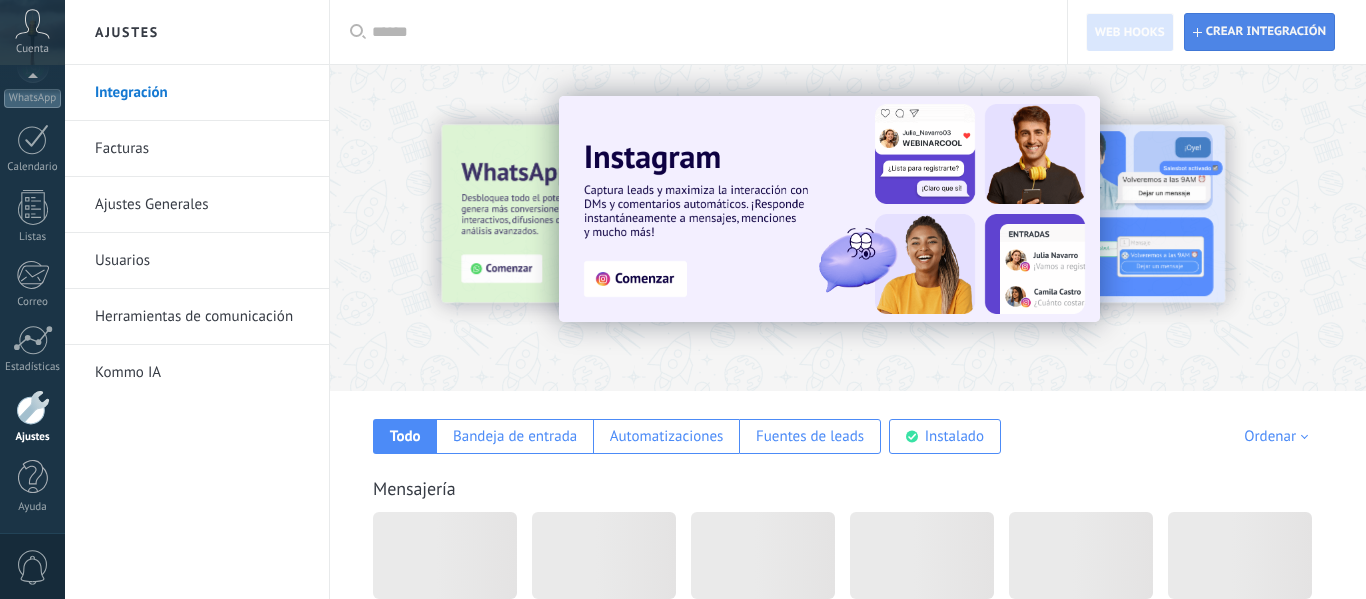 click on "Crear integración" at bounding box center (1266, 32) 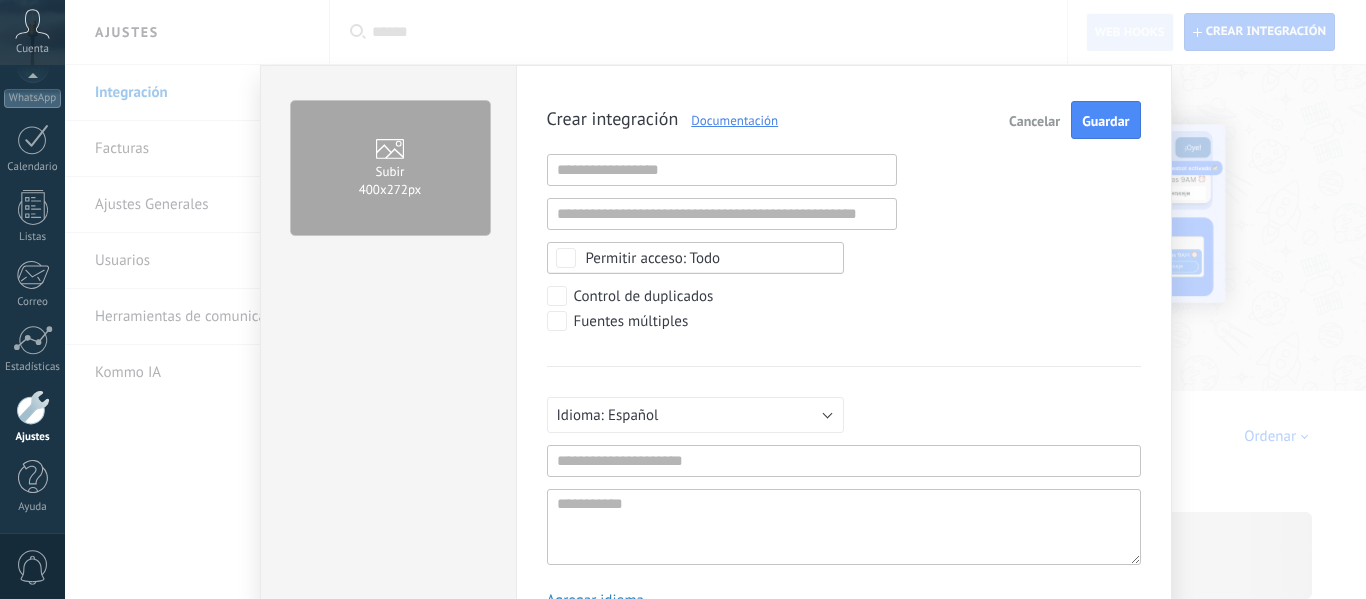 scroll, scrollTop: 19, scrollLeft: 0, axis: vertical 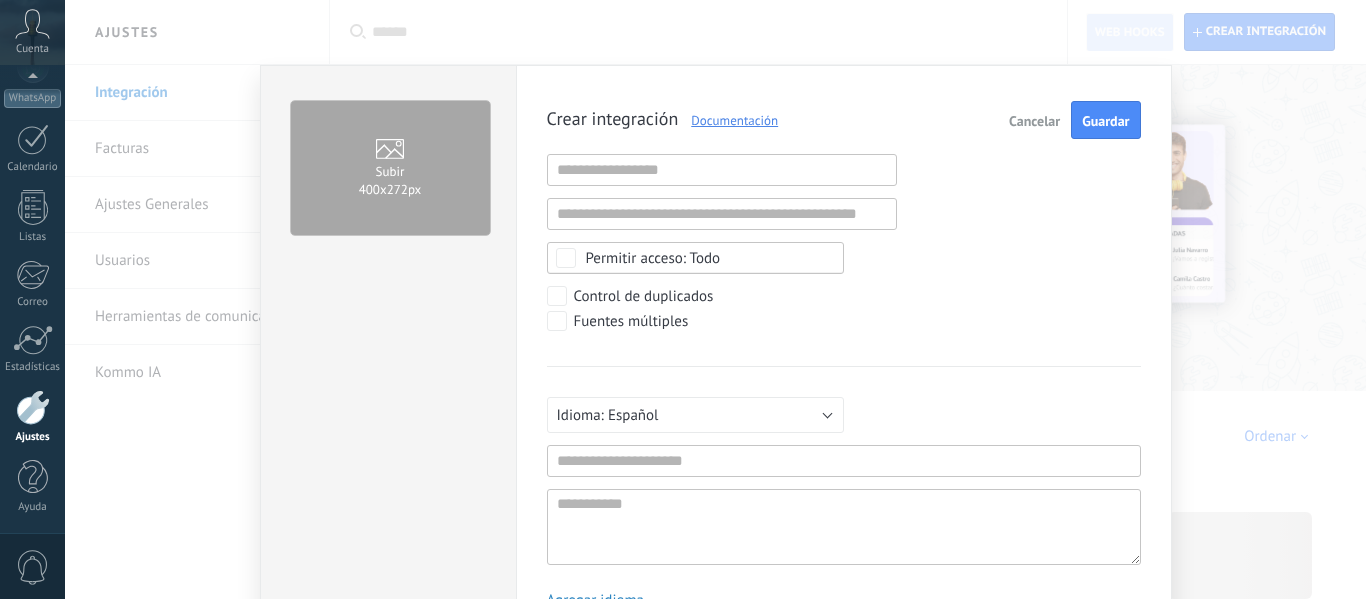 click on "Subir 400х272px Crear integración Documentación Cancelar Guardar URL inválida URL inválida Ninguno Acceder a la información de la cuenta Centro de notificaciones Acceso a archivos Eliminación de archivos Todo Control de duplicados Fuentes múltiples Русский English Español Português Indonesia Türkçe Español Mínimo 3 caracteres Mínimo de 5 caracteres Agregar idioma" at bounding box center [715, 299] 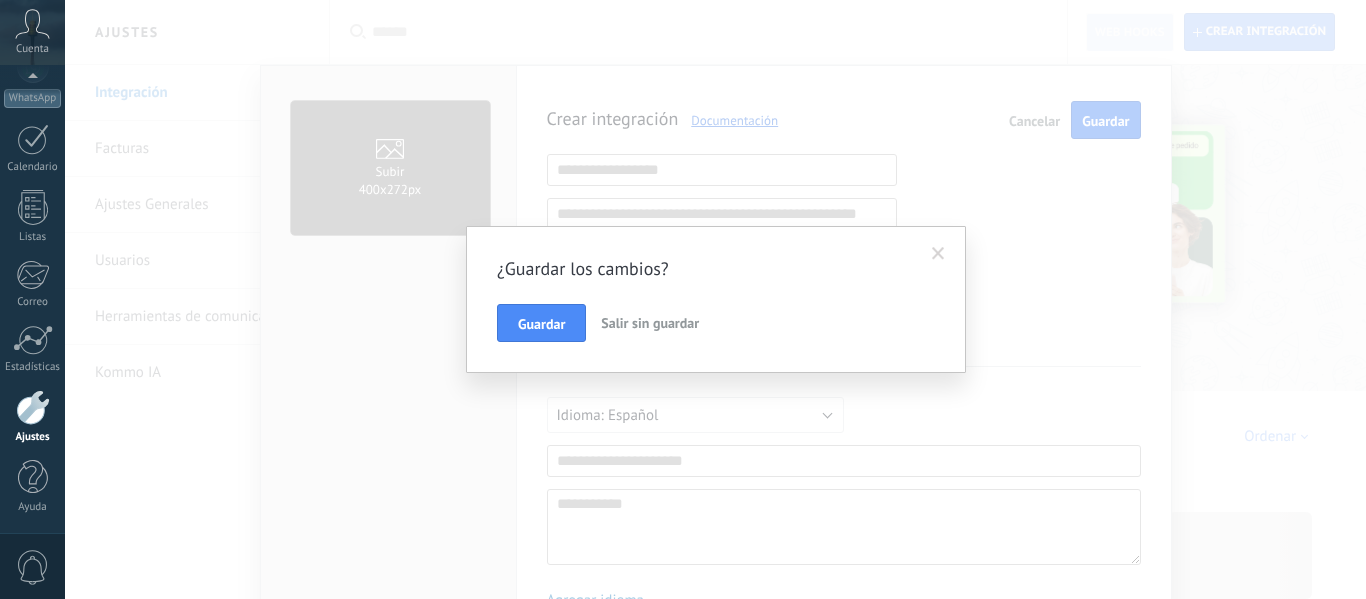 click on "Salir sin guardar" at bounding box center (650, 323) 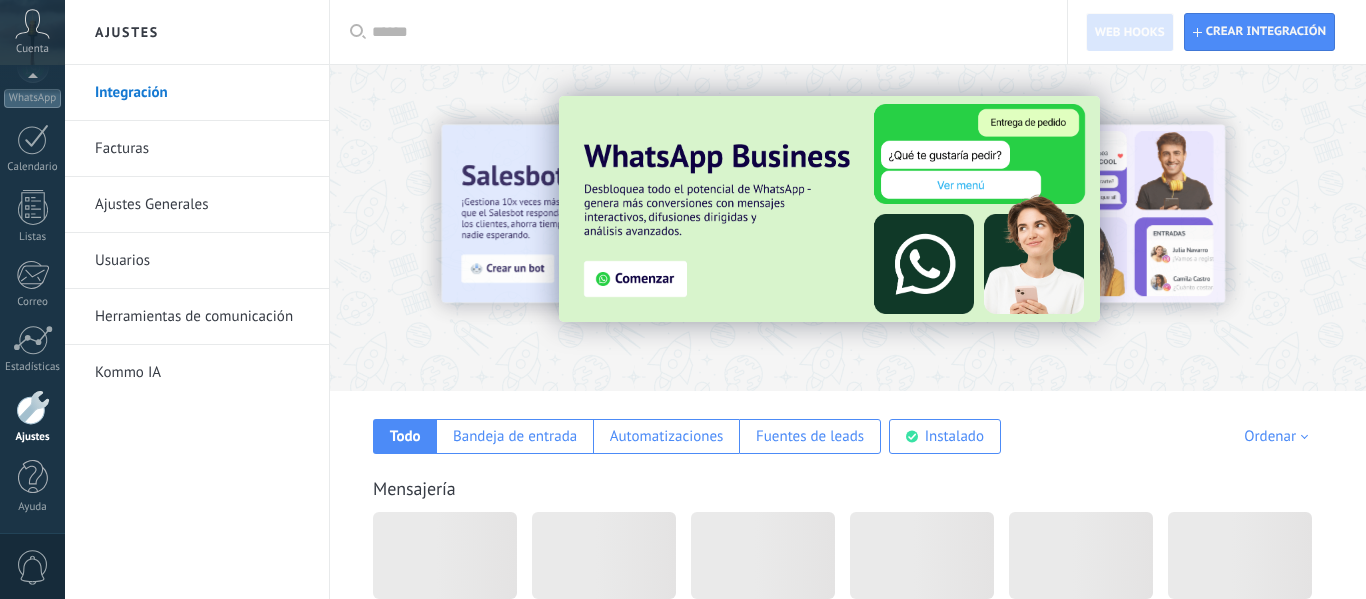 click at bounding box center (829, 209) 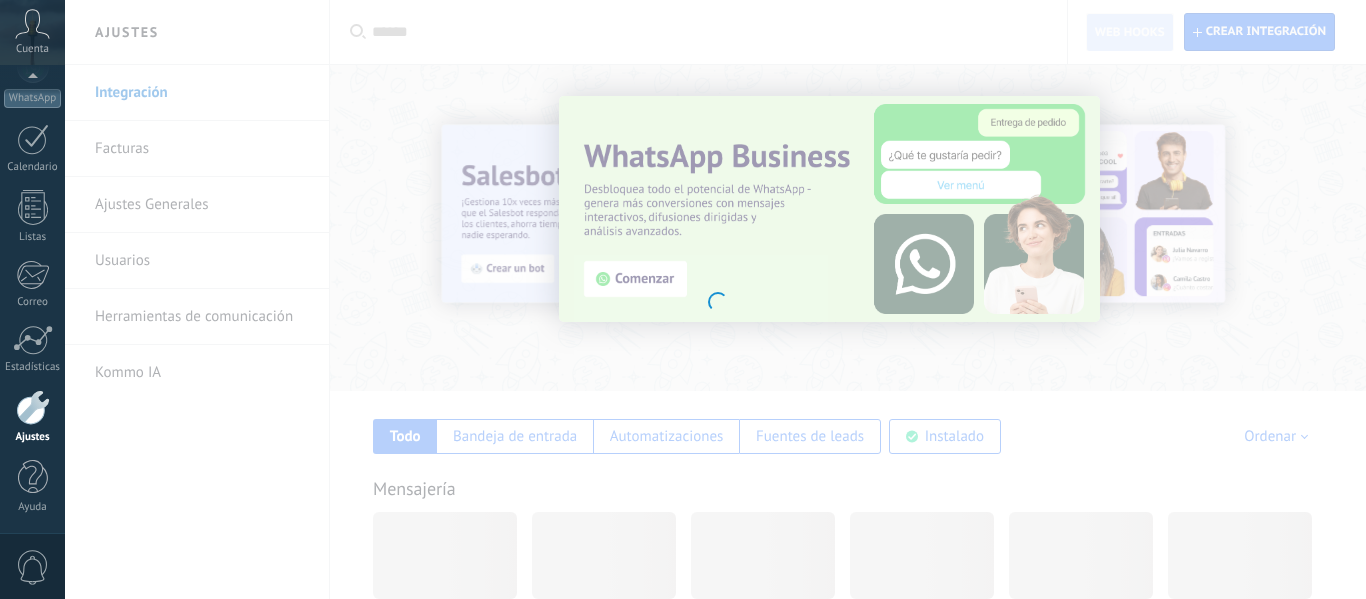 click at bounding box center (715, 299) 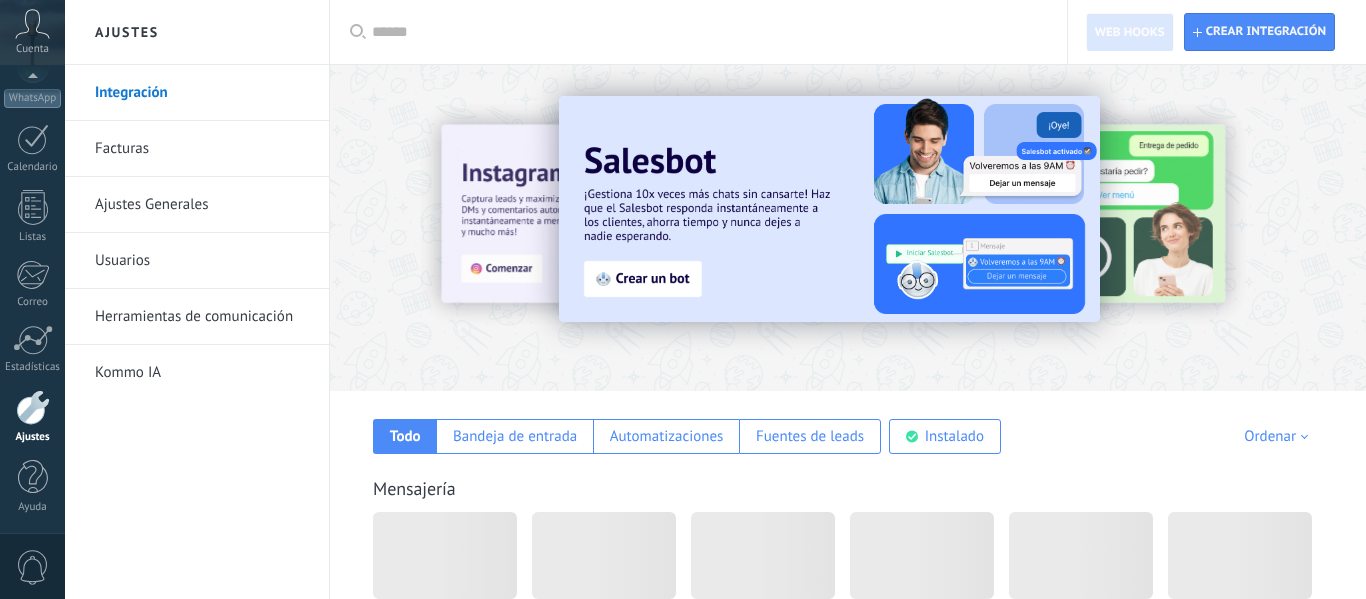 click at bounding box center (829, 209) 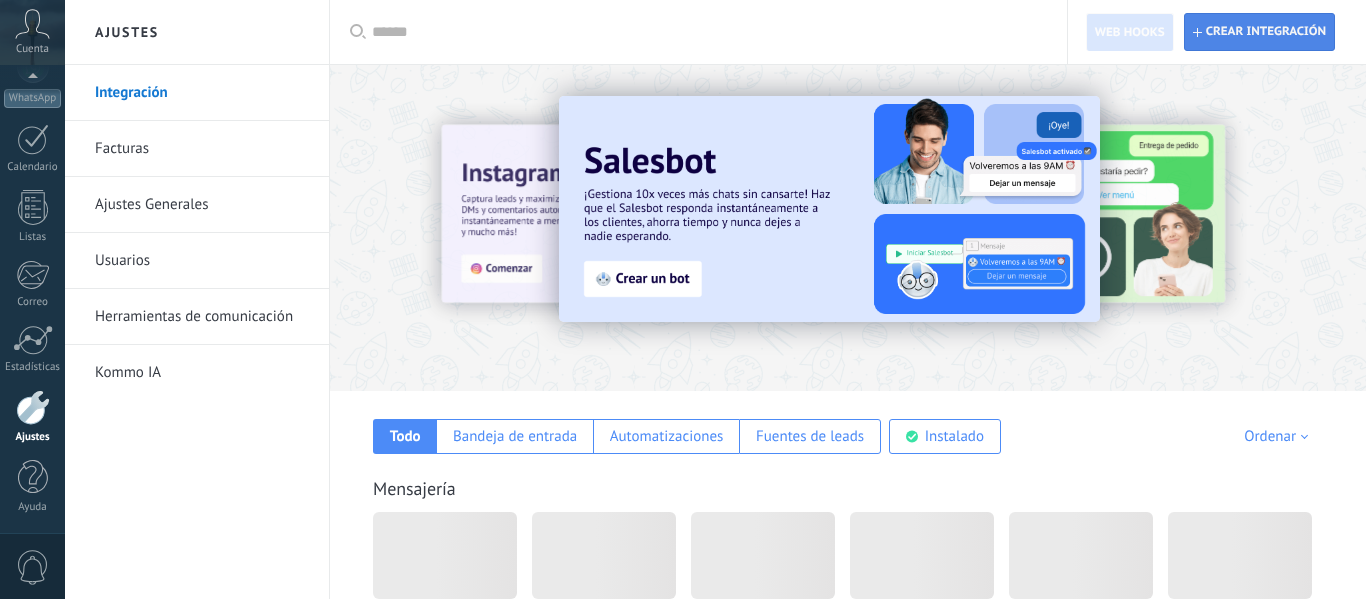 click on "Crear integración" at bounding box center [1266, 32] 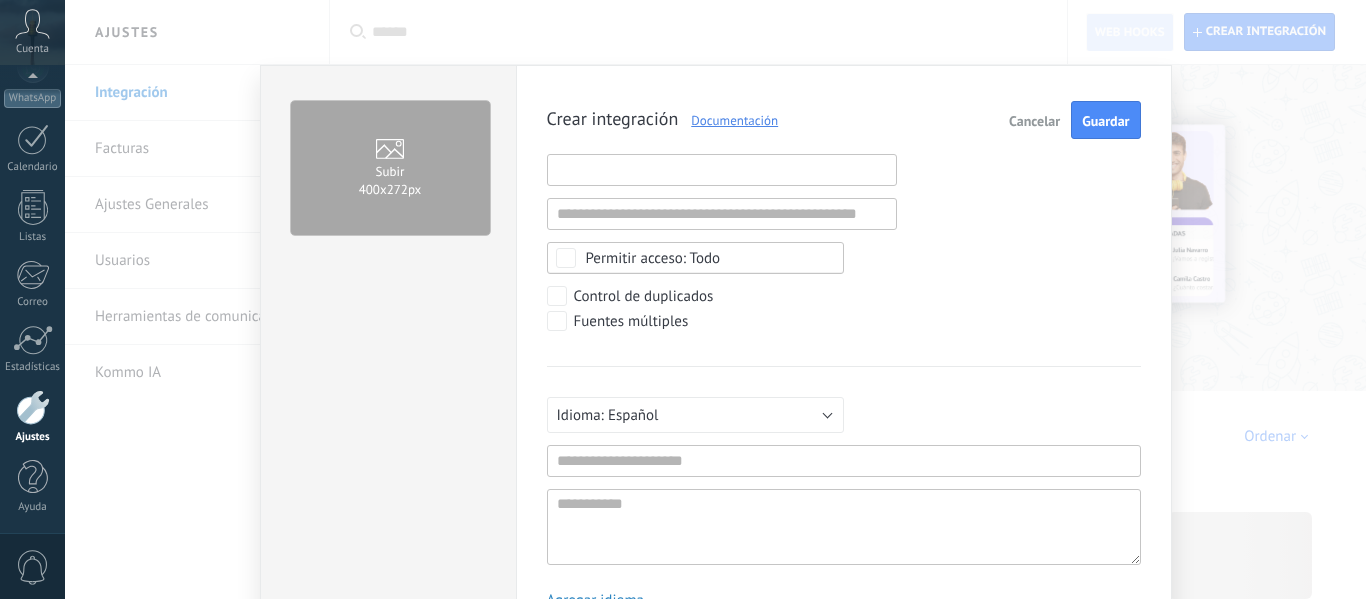 click at bounding box center [722, 170] 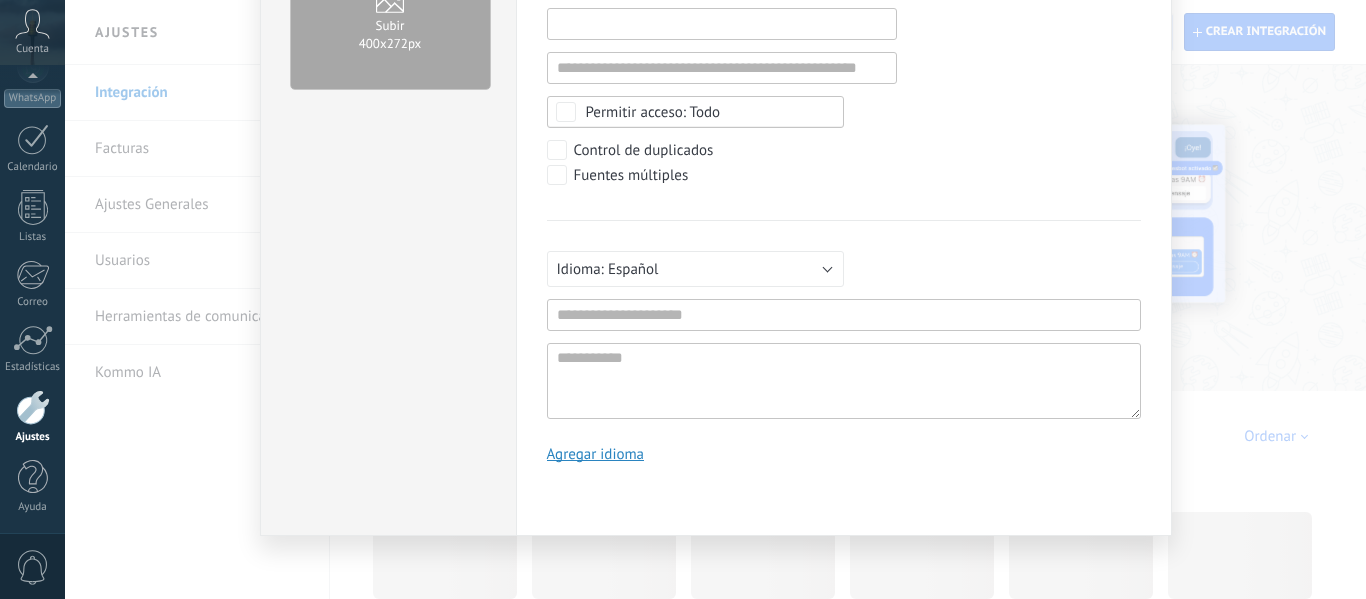 scroll, scrollTop: 0, scrollLeft: 0, axis: both 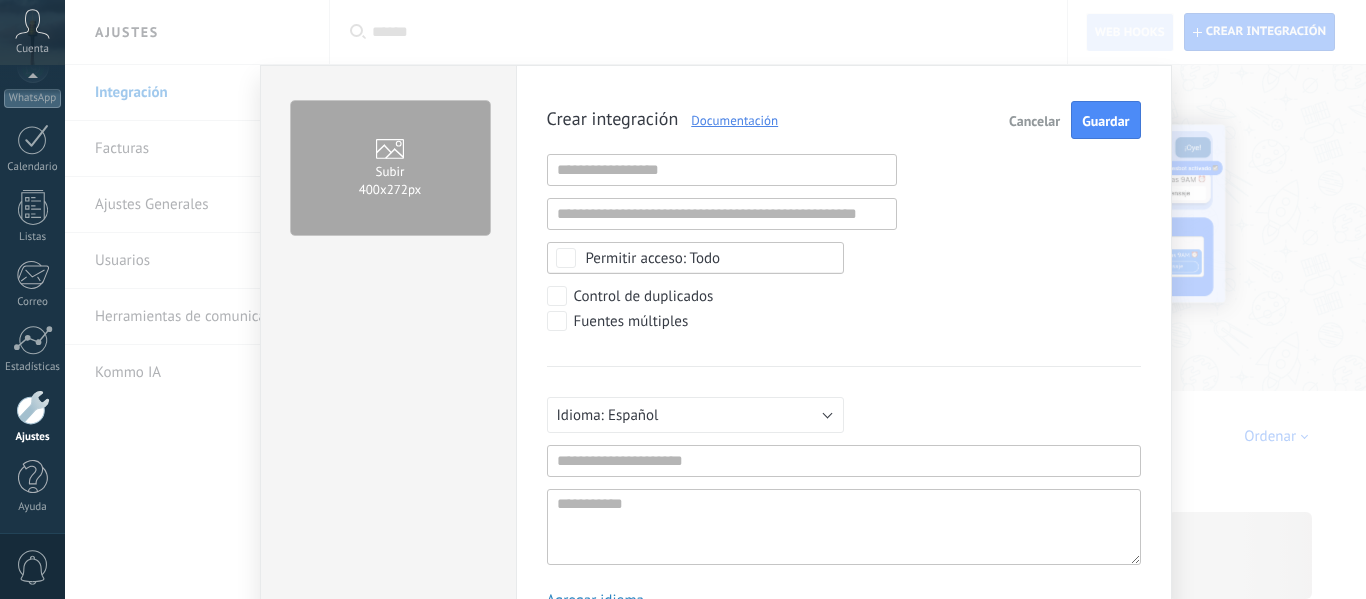 click on "Cancelar" at bounding box center [1034, 121] 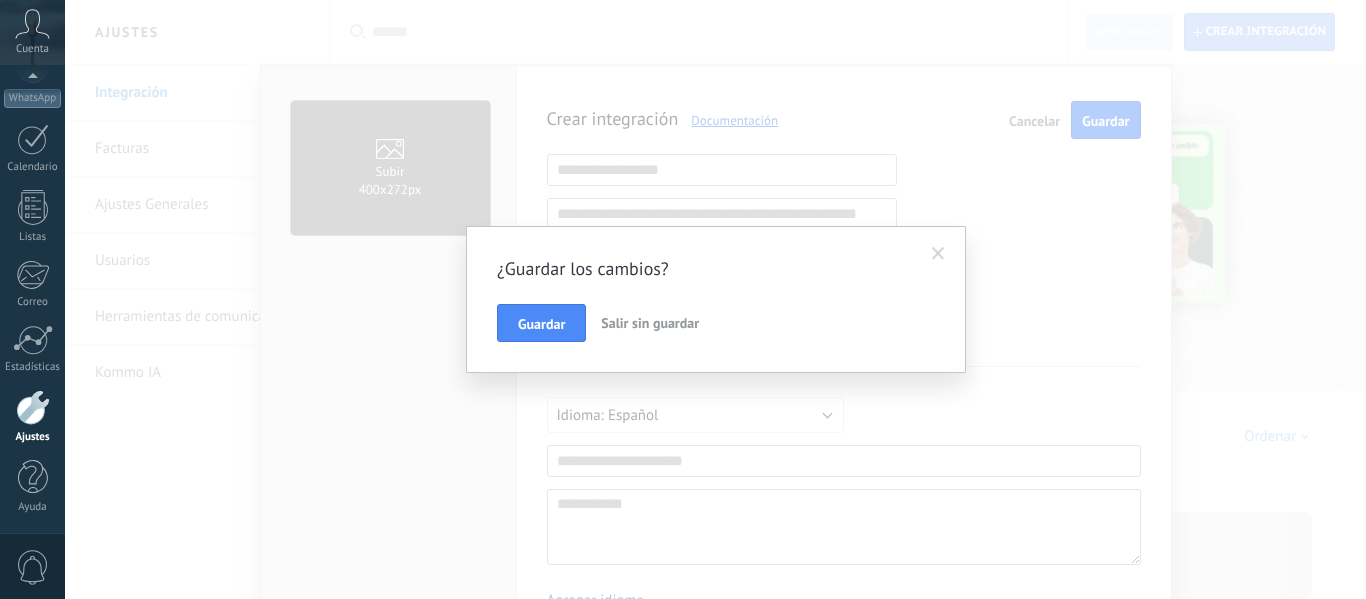 click on "Salir sin guardar" at bounding box center [650, 323] 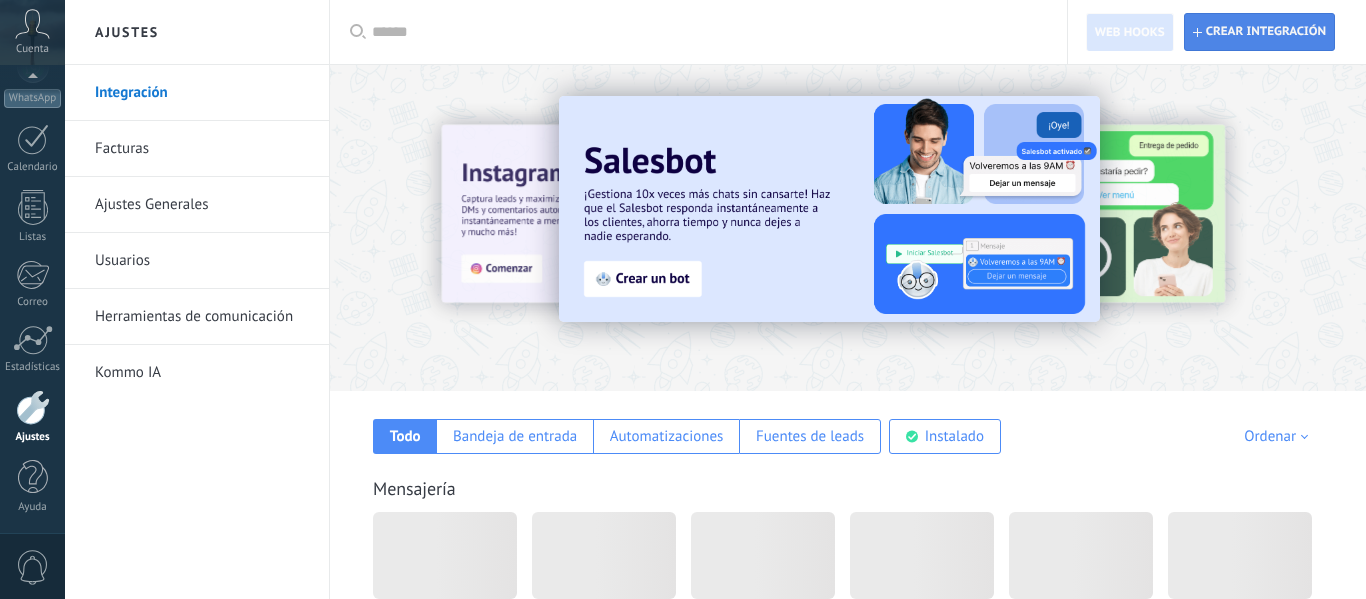 click on "Crear integración" at bounding box center [1266, 32] 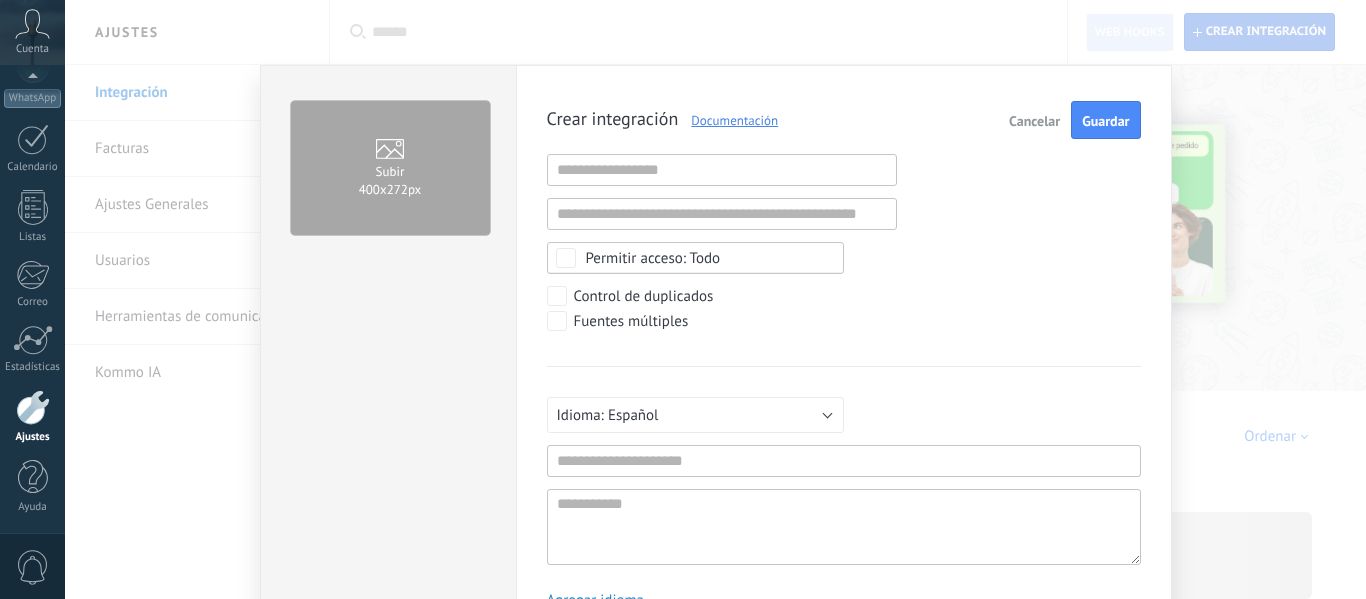 scroll, scrollTop: 19, scrollLeft: 0, axis: vertical 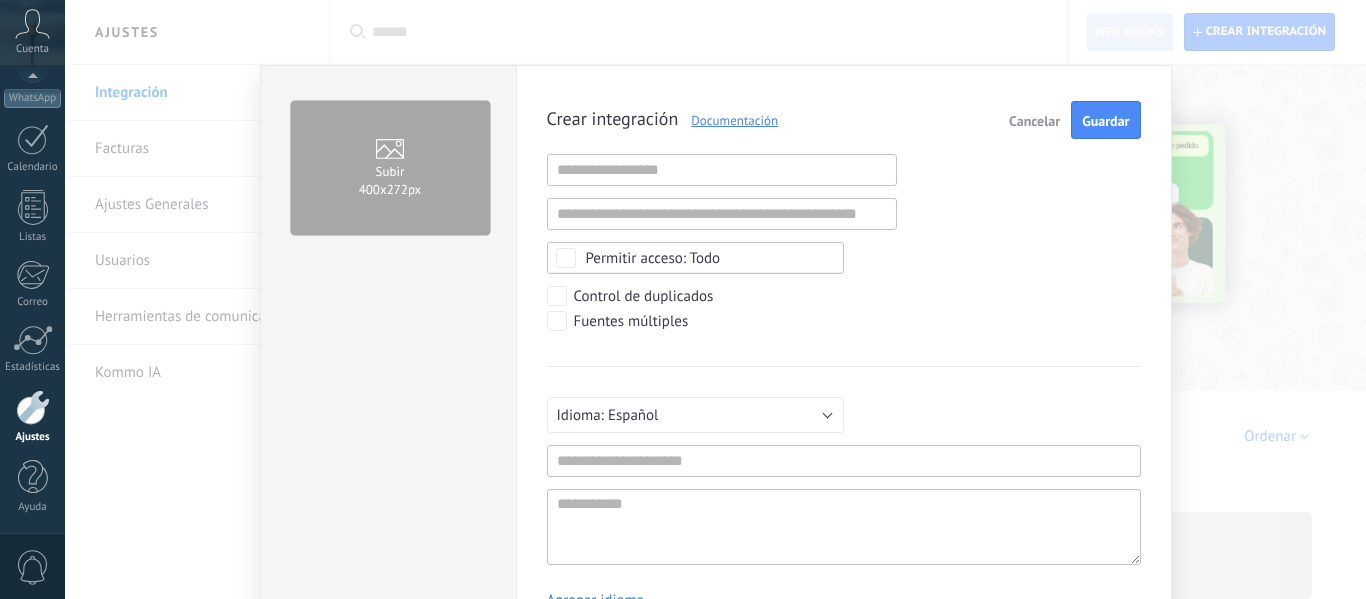 click on "Cancelar" at bounding box center (1034, 121) 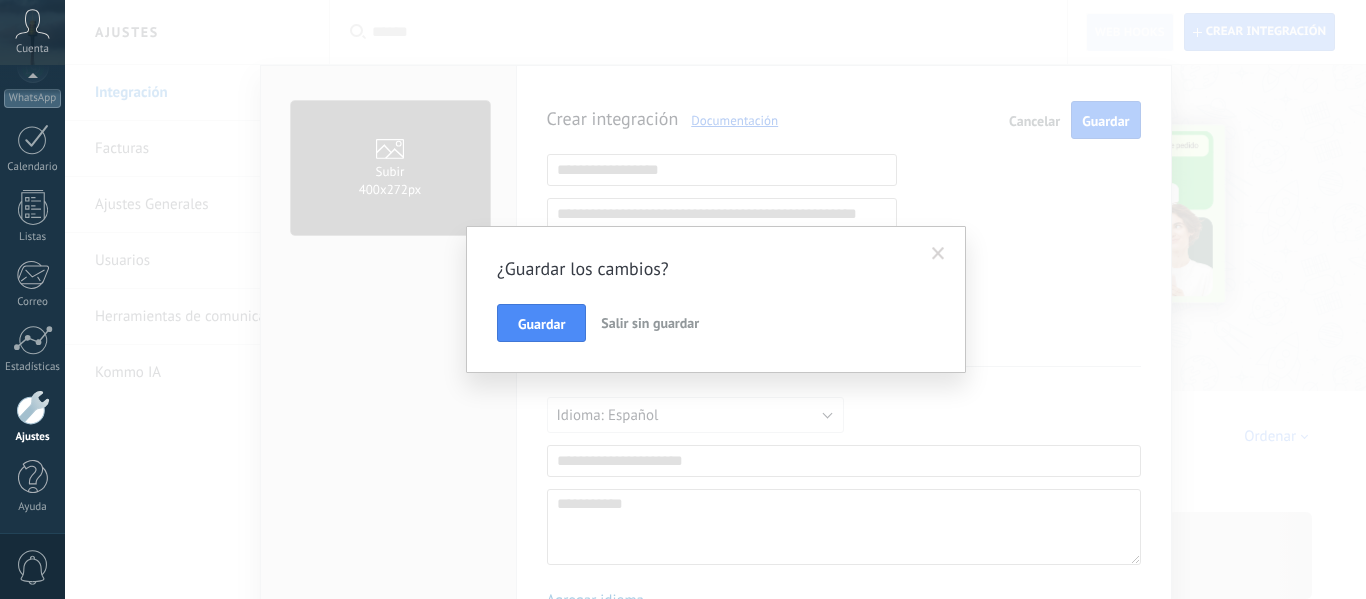 click on "Salir sin guardar" at bounding box center [650, 323] 